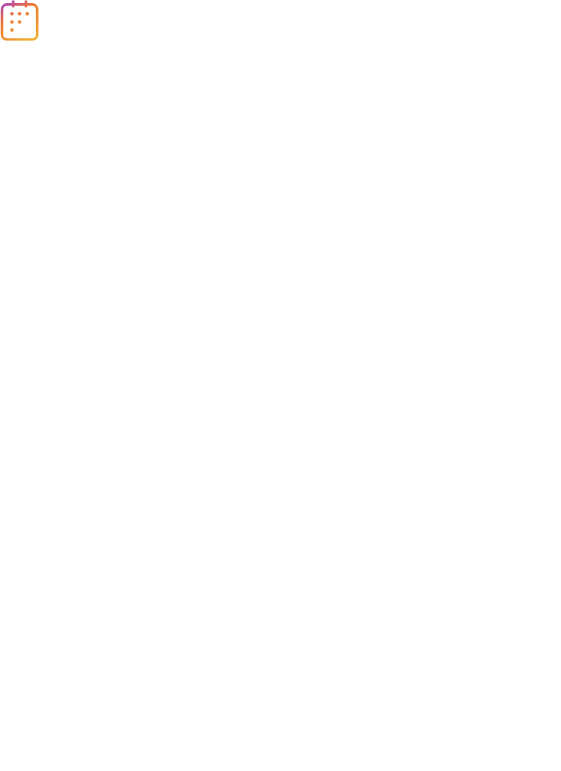 scroll, scrollTop: 0, scrollLeft: 0, axis: both 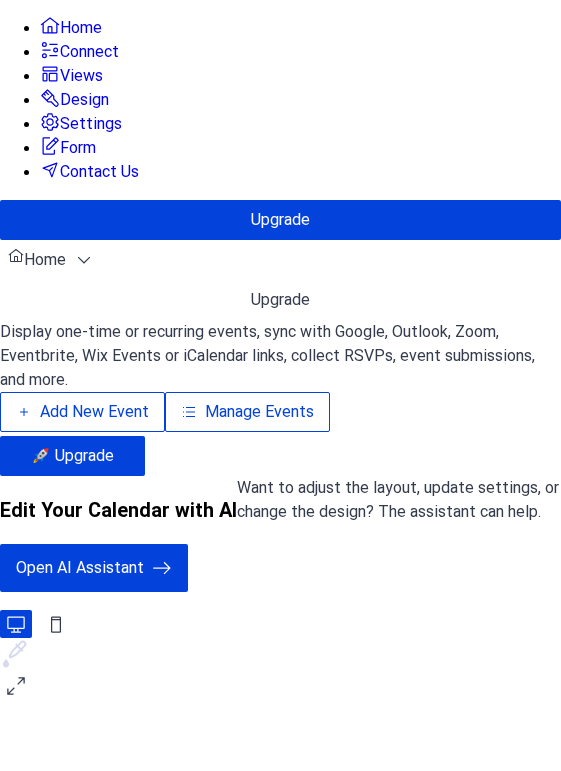 click on "Add New Event" at bounding box center (94, 412) 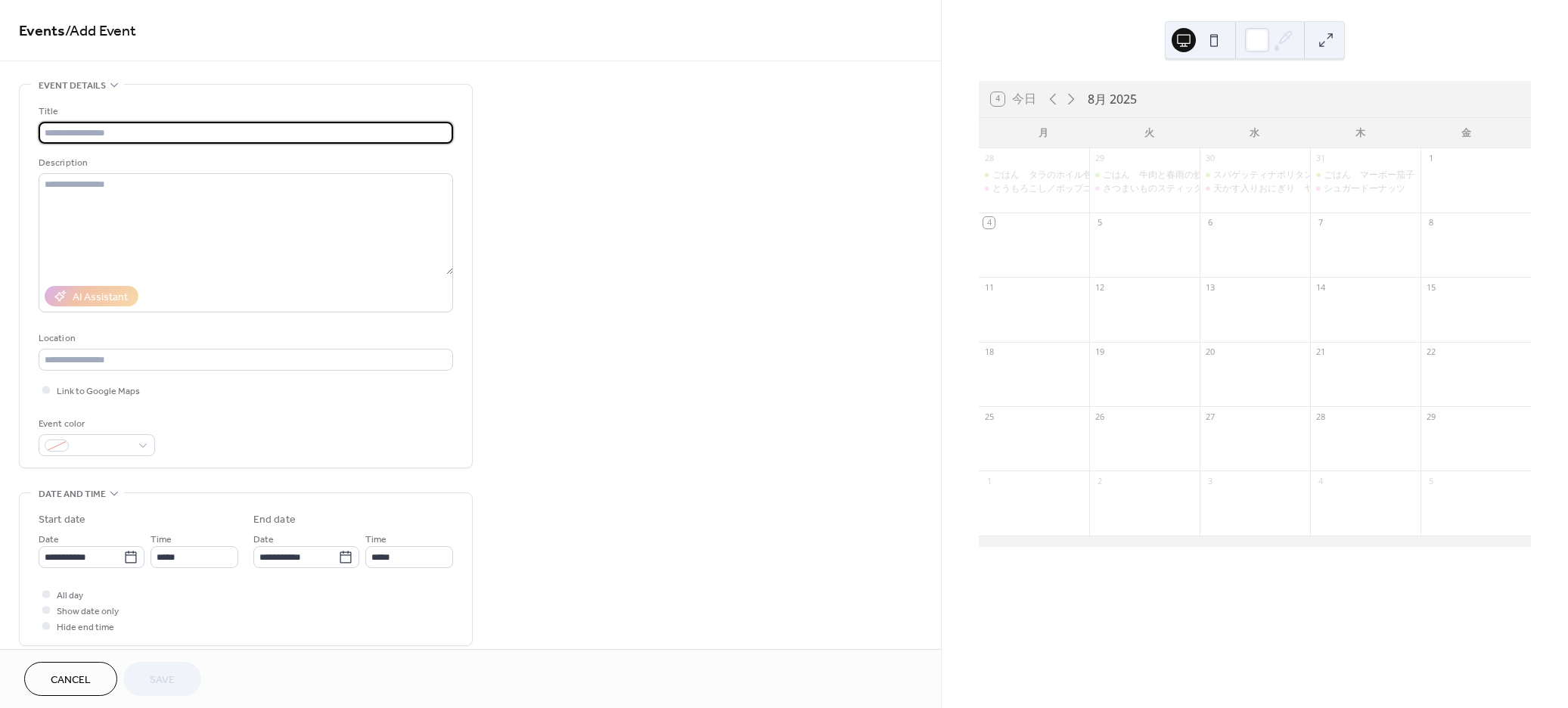 scroll, scrollTop: 0, scrollLeft: 0, axis: both 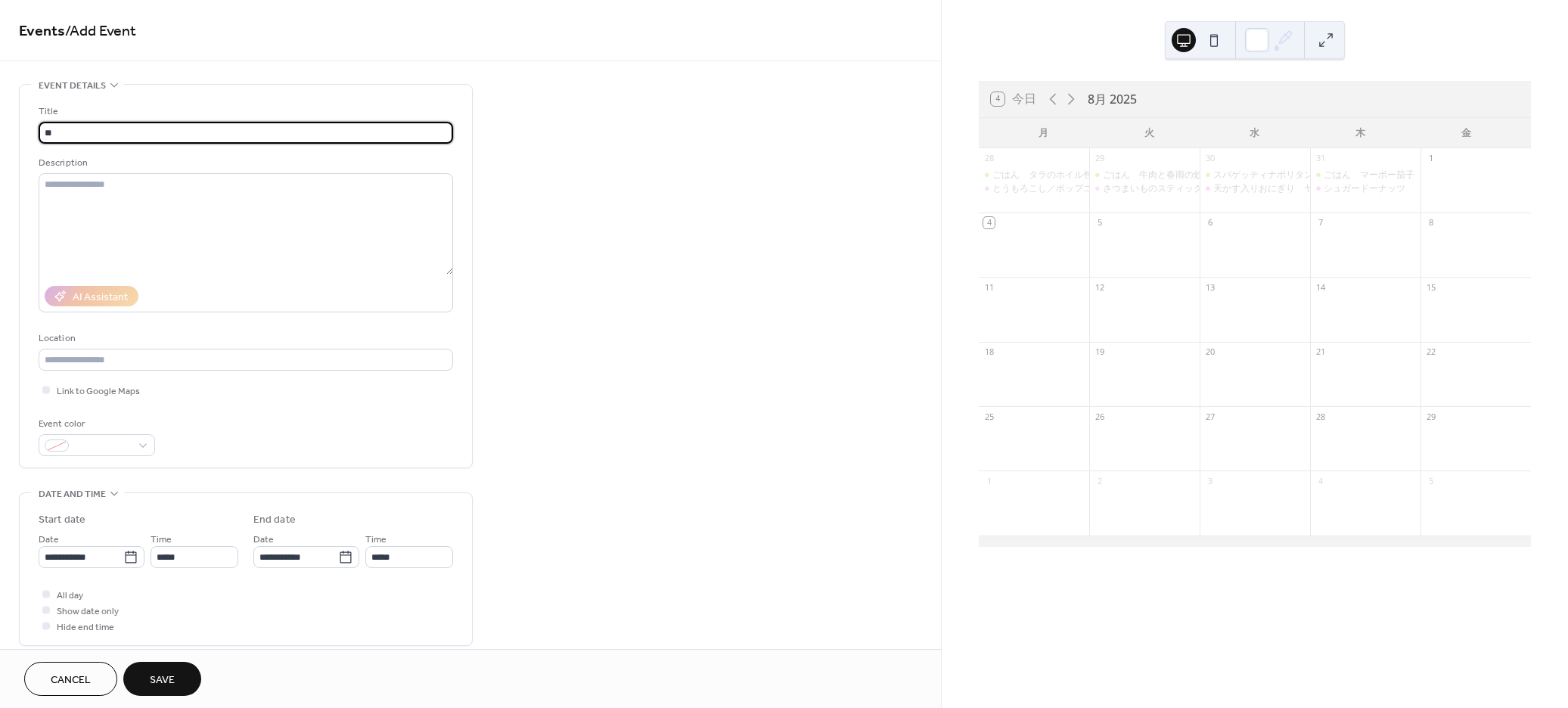 type on "*" 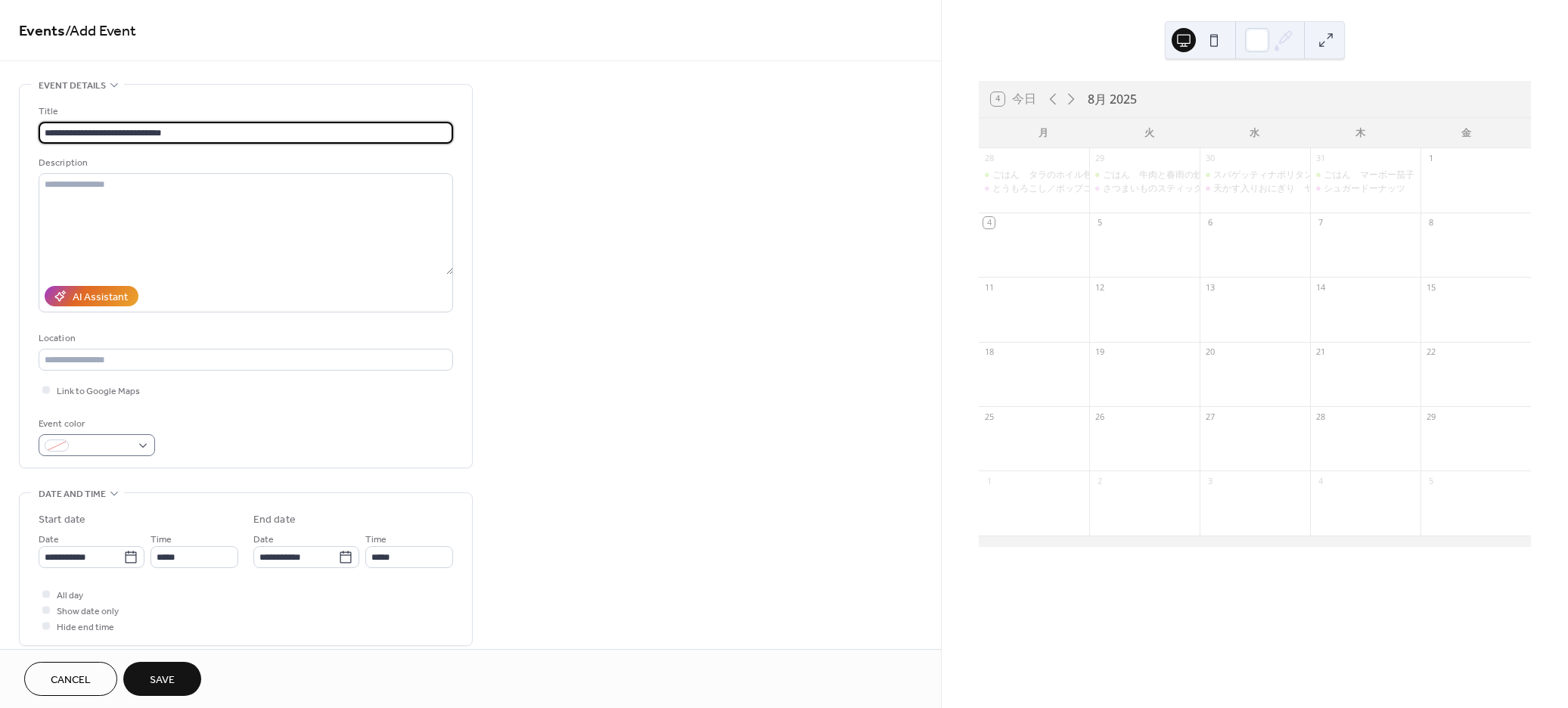 type on "**********" 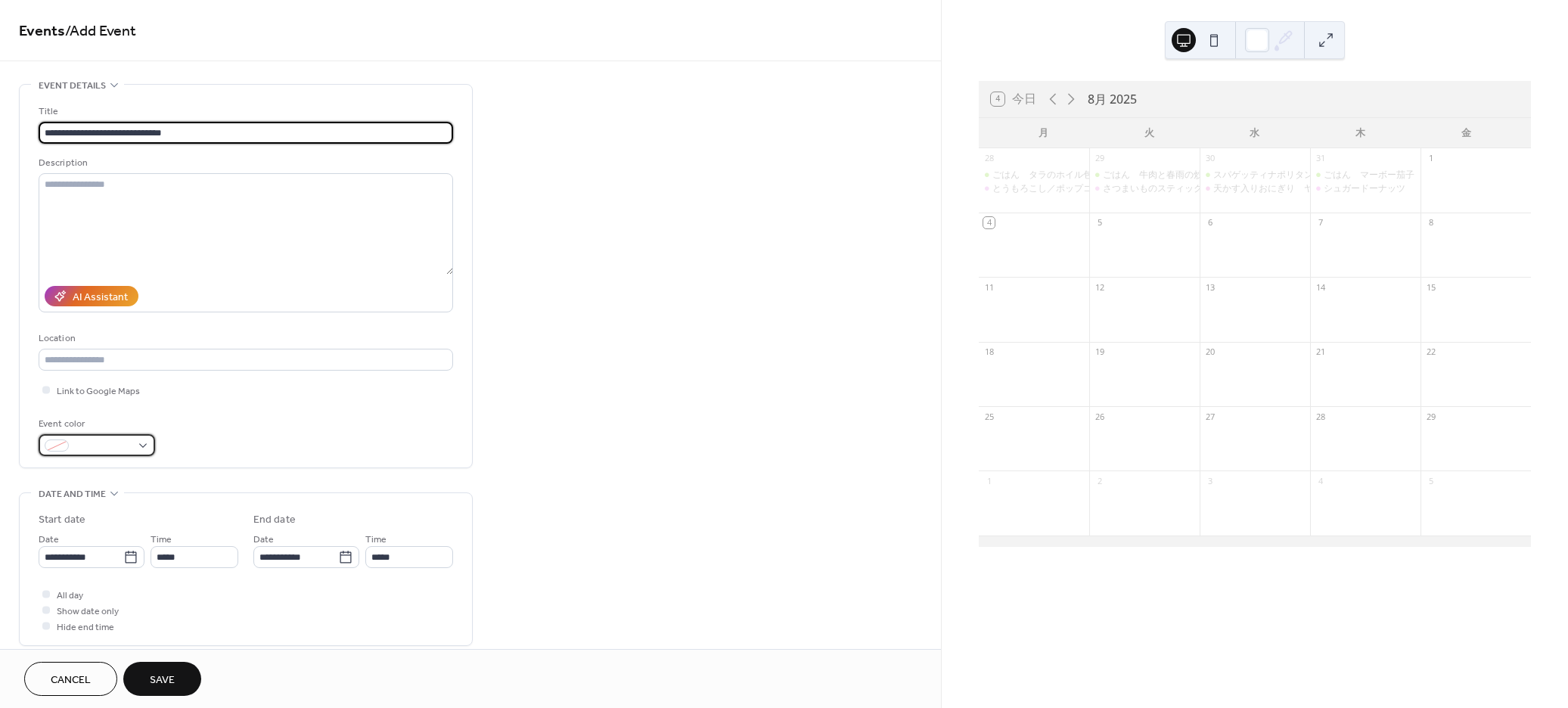 click at bounding box center (103, 446) 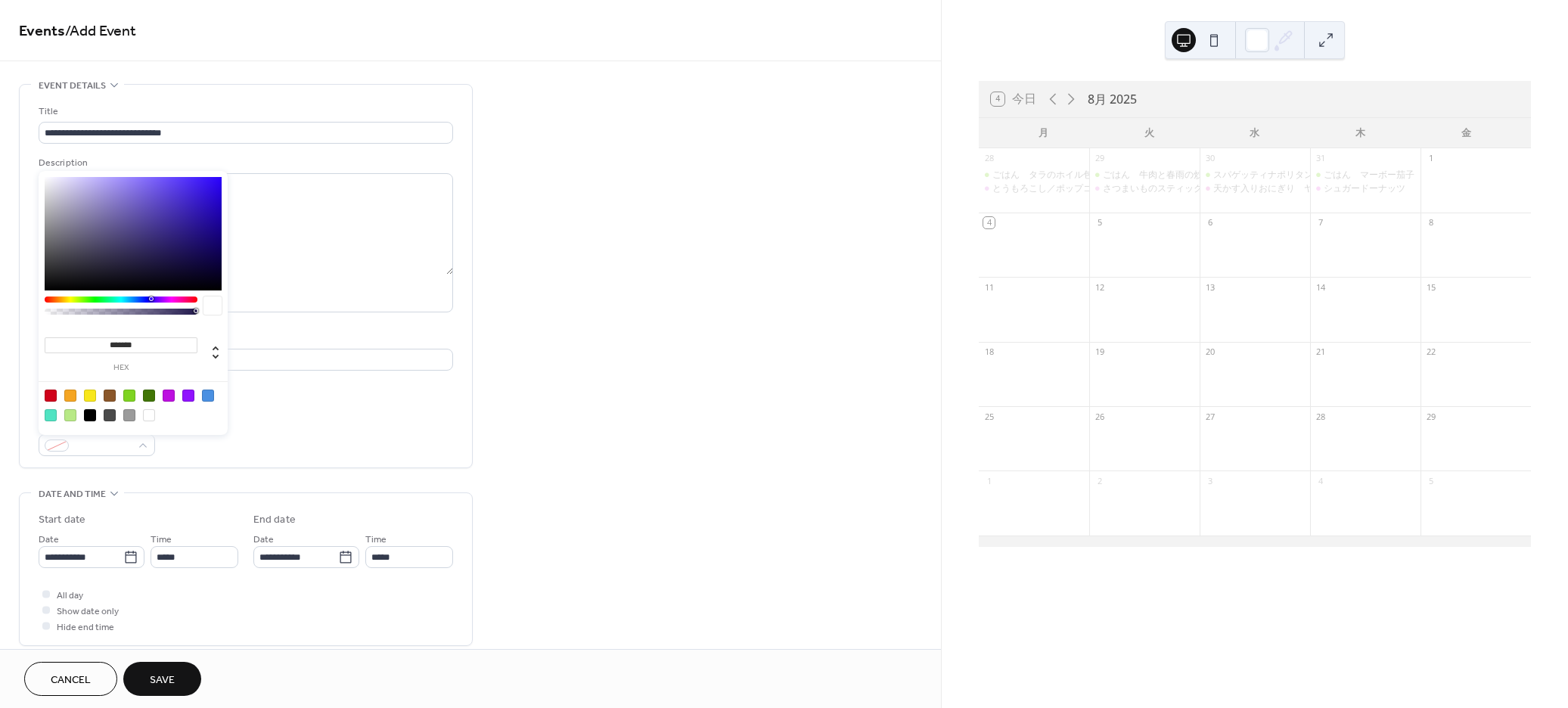 click at bounding box center (70, 415) 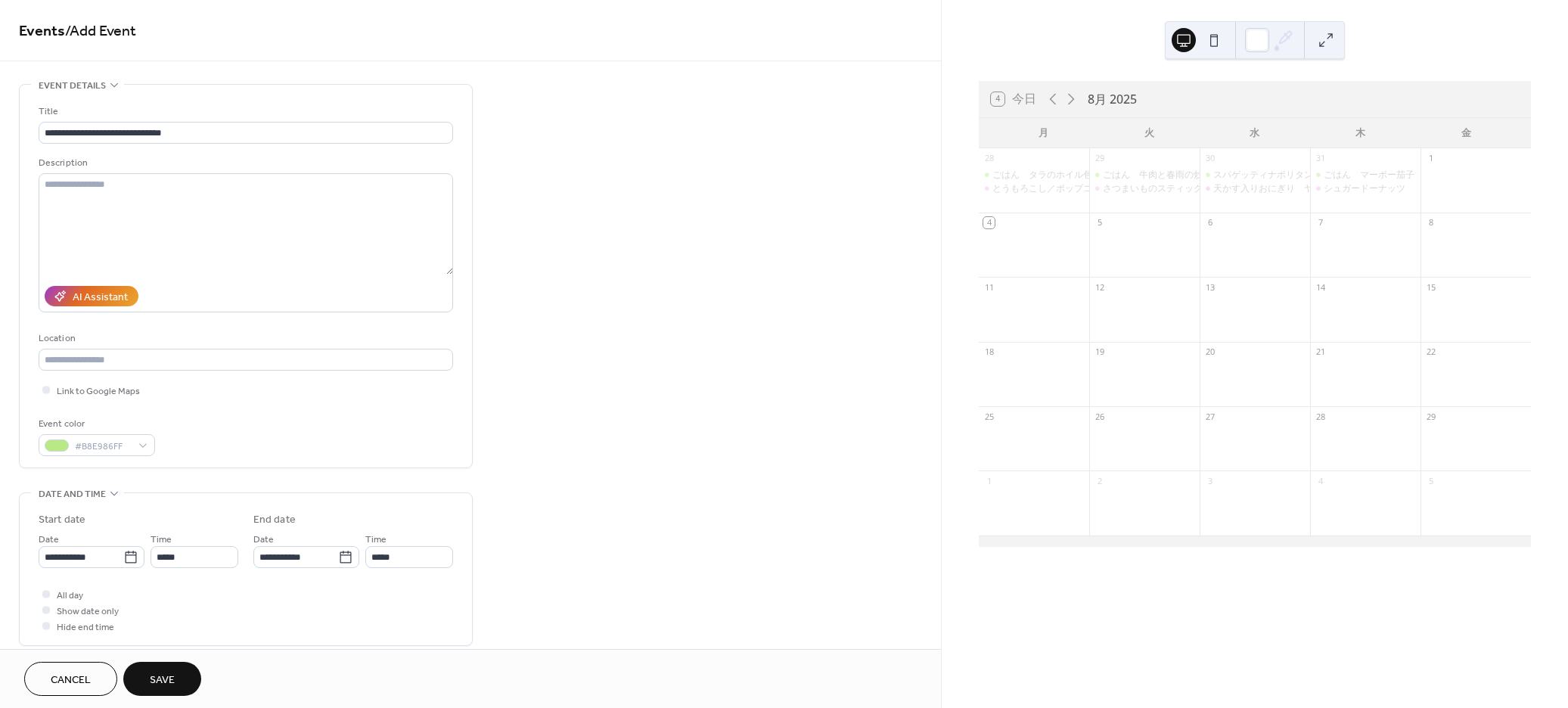 click on "**********" at bounding box center [246, 537] 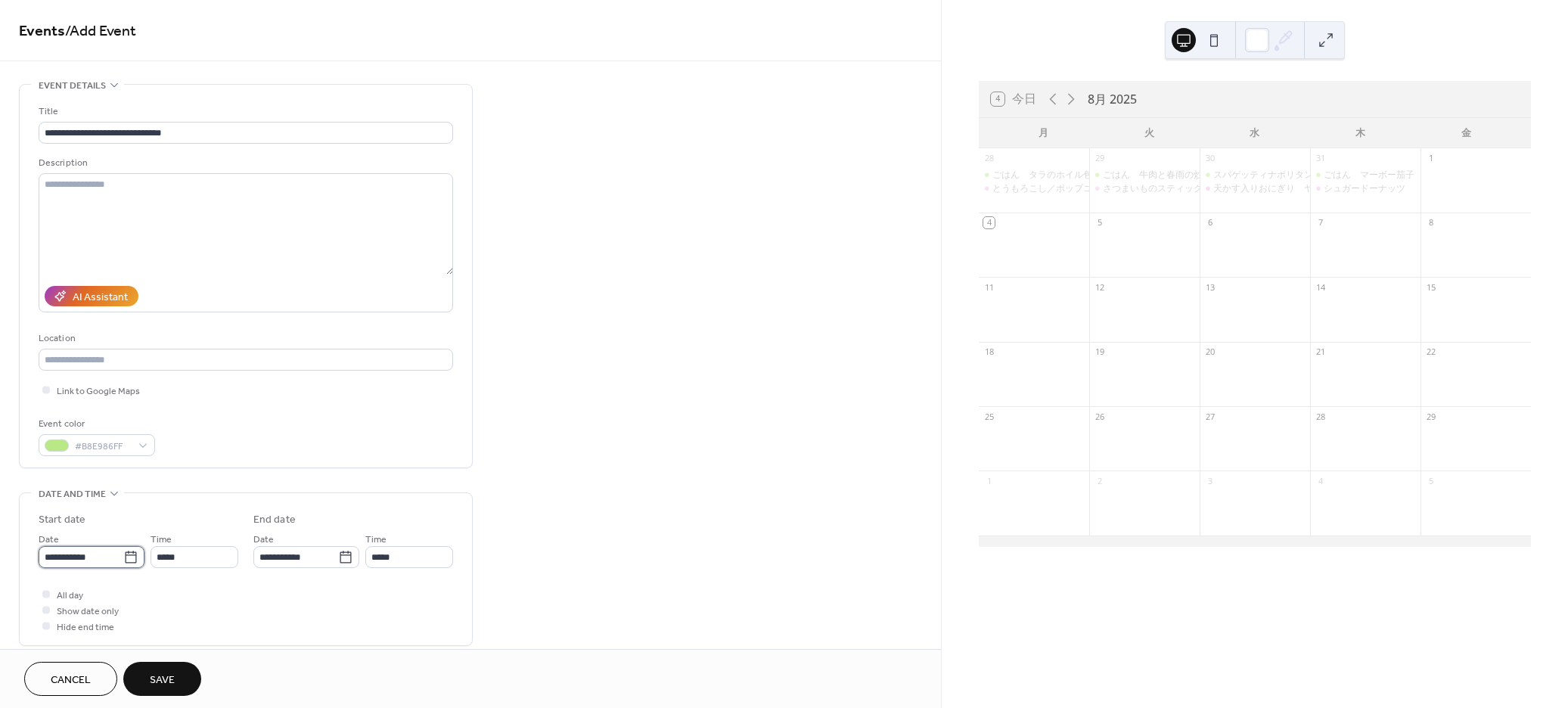 click on "**********" at bounding box center [81, 557] 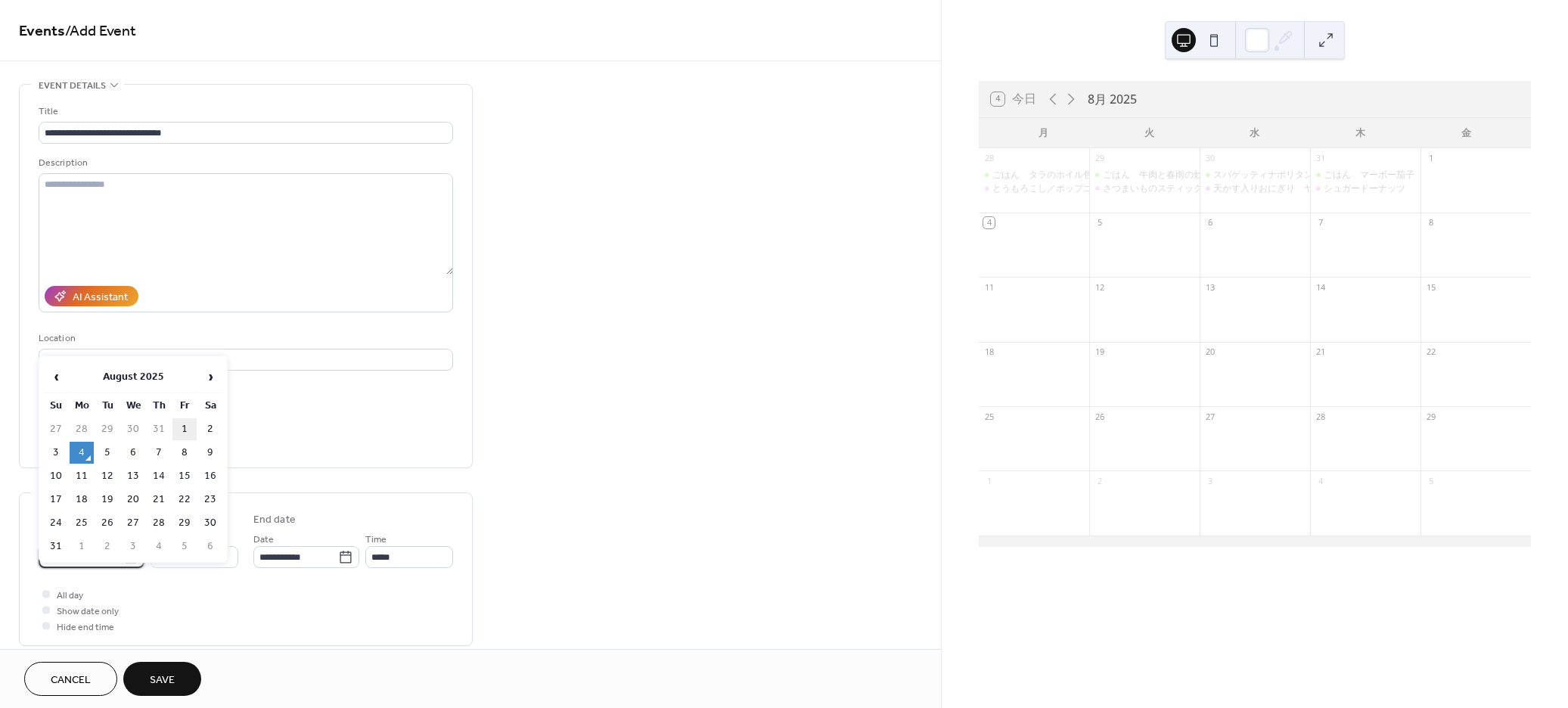 click on "1" at bounding box center [185, 429] 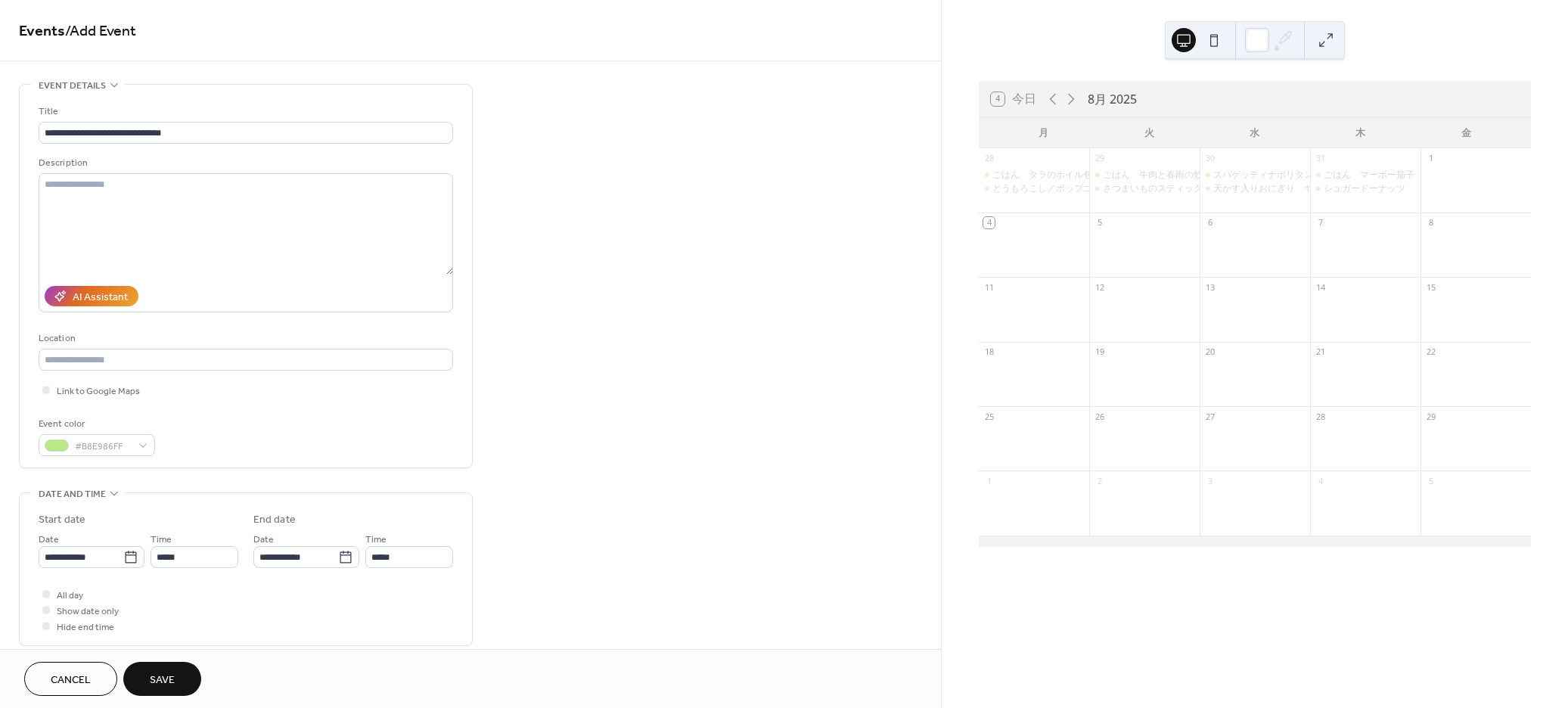 click on "Start date" at bounding box center [138, 520] 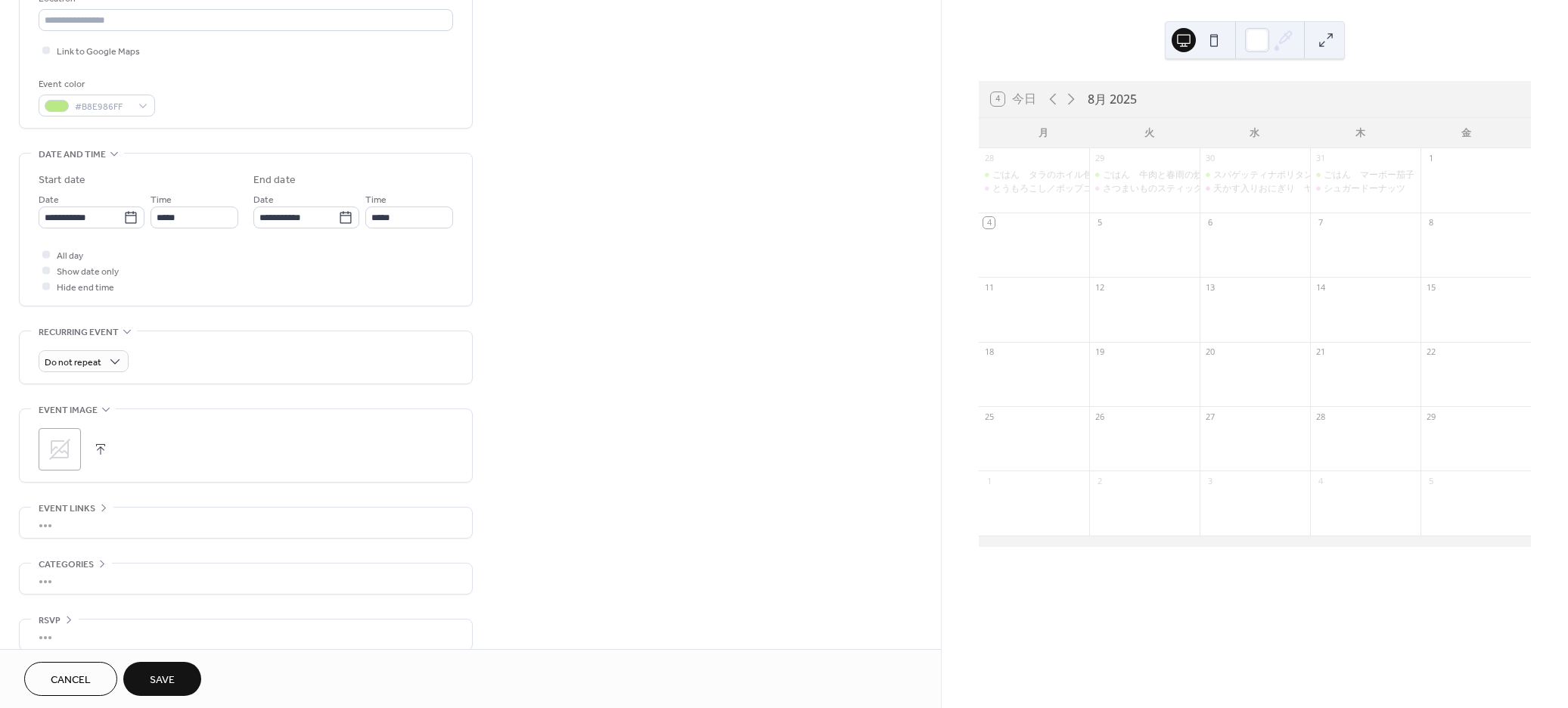 click at bounding box center (101, 449) 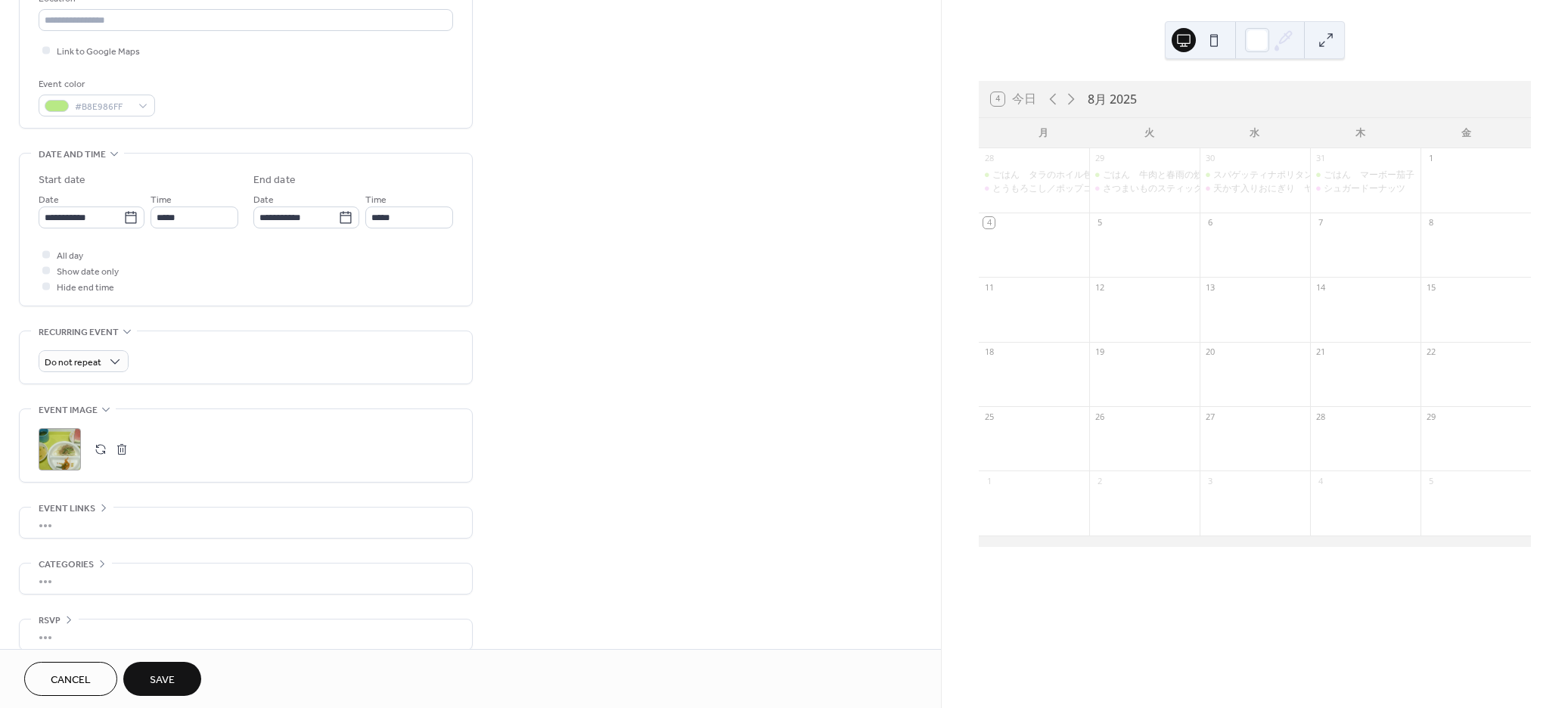 click on "Save" at bounding box center [162, 678] 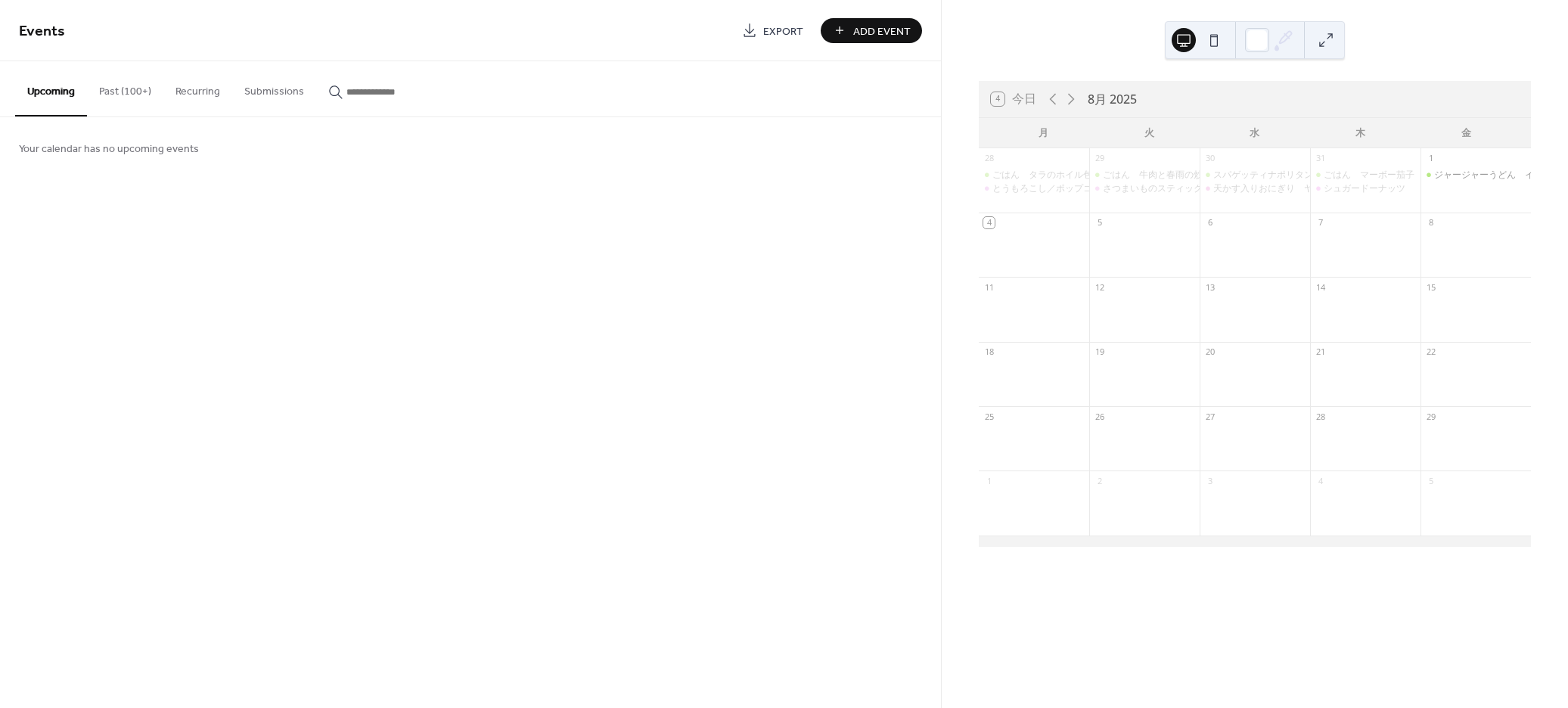 click on "Add Event" at bounding box center [882, 31] 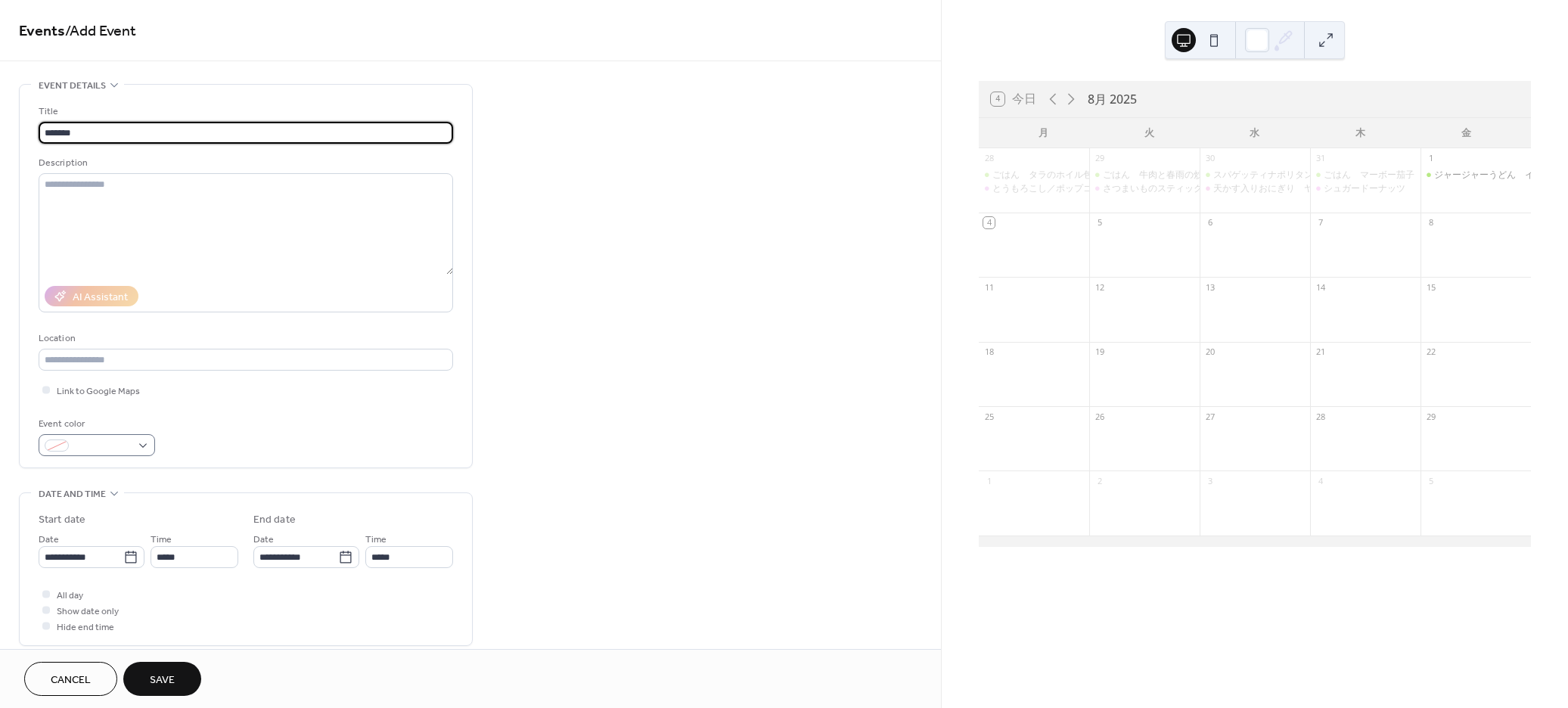 type on "*******" 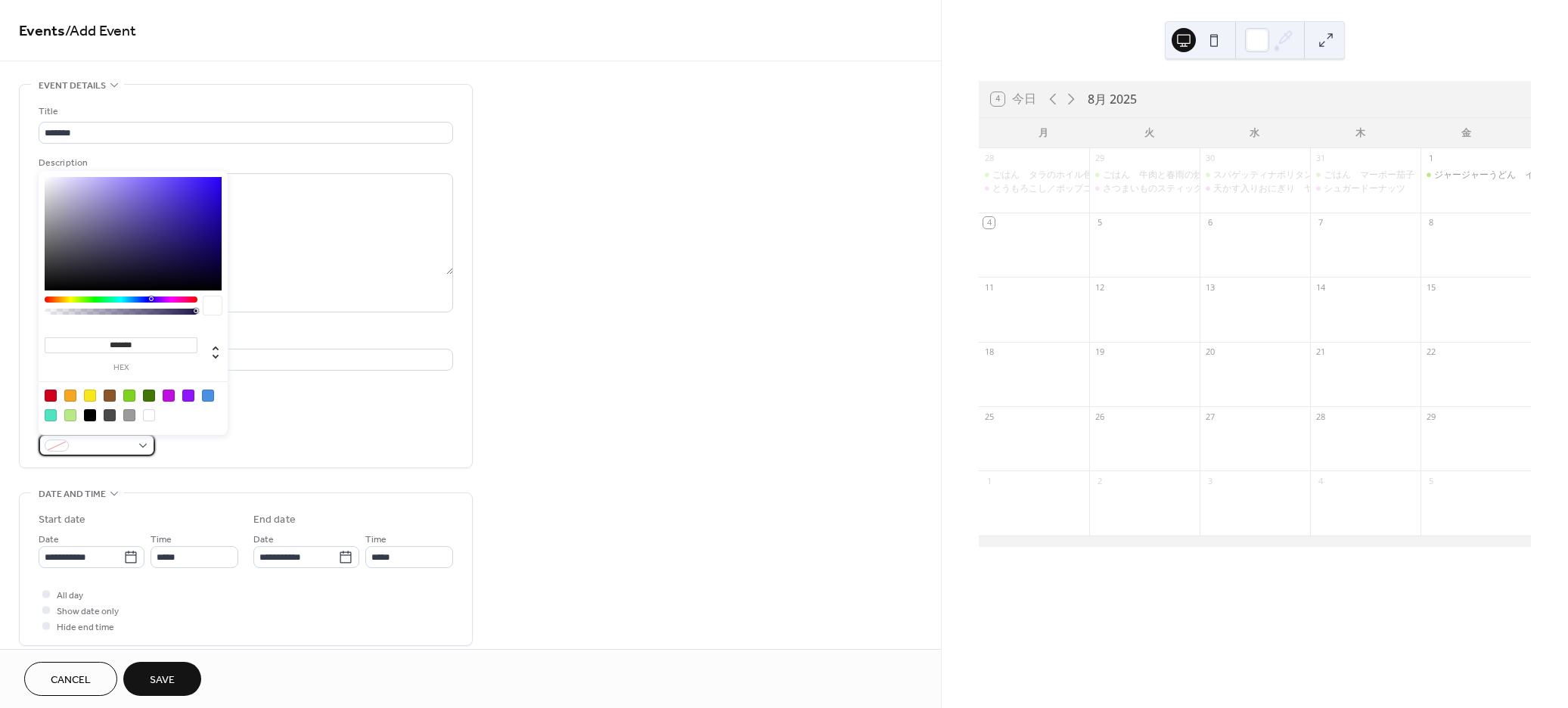 click at bounding box center [103, 446] 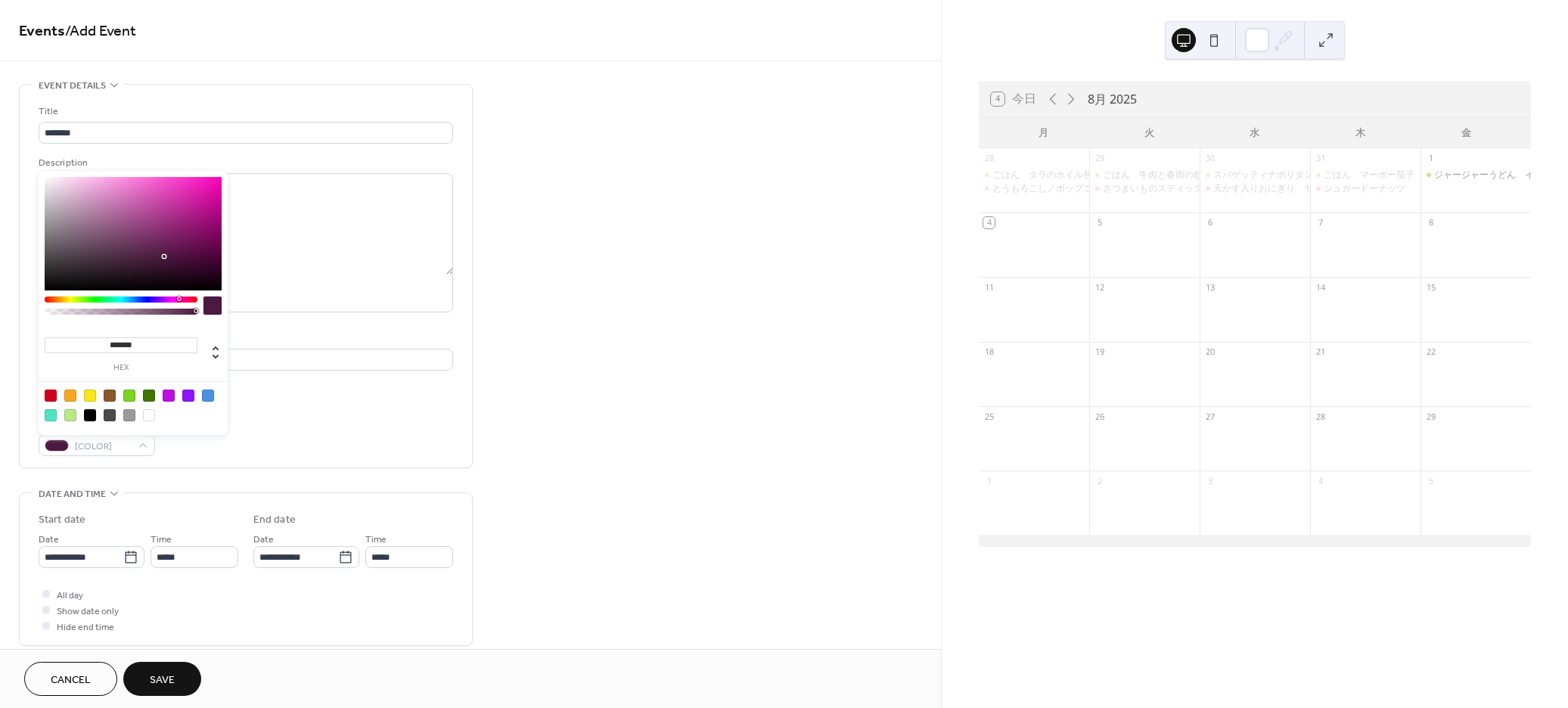 click at bounding box center [121, 300] 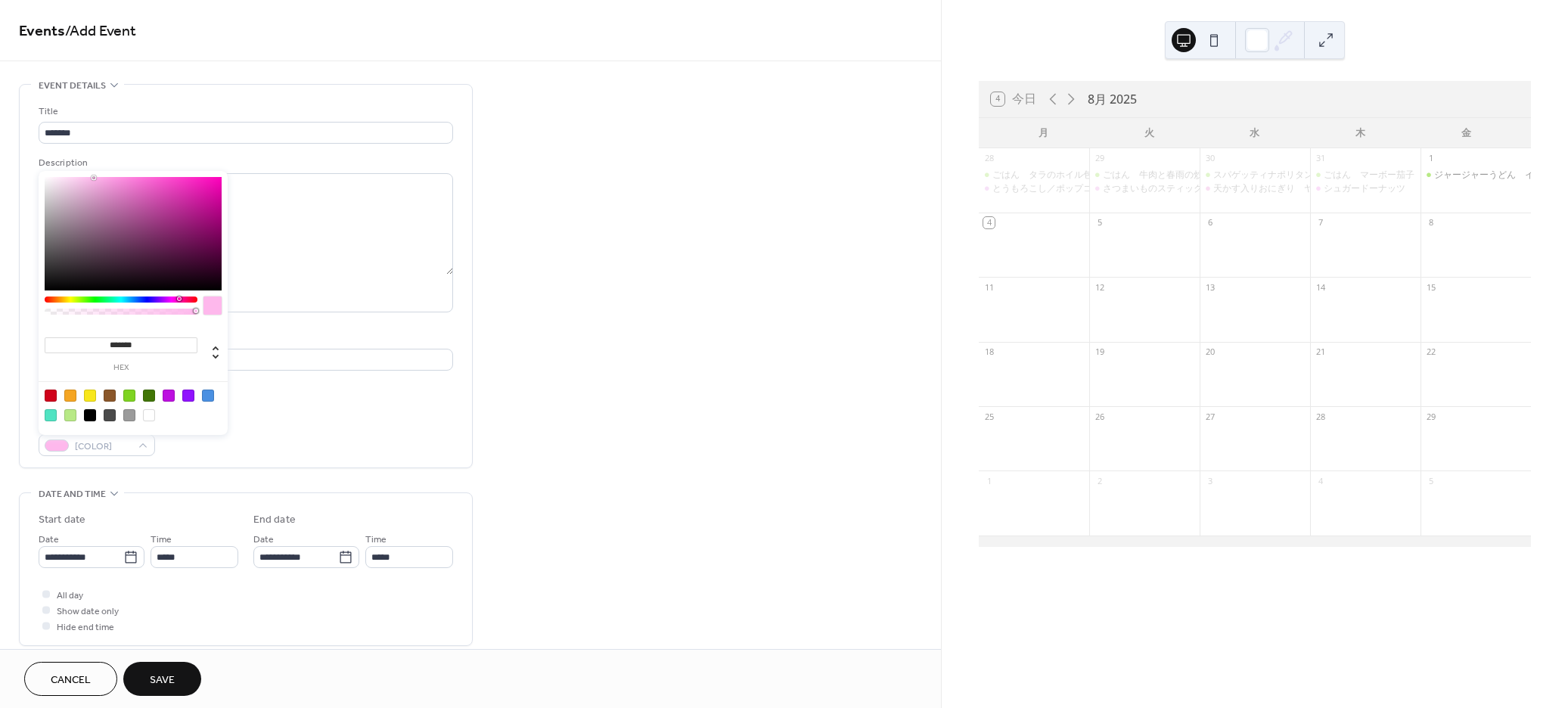 click at bounding box center (133, 234) 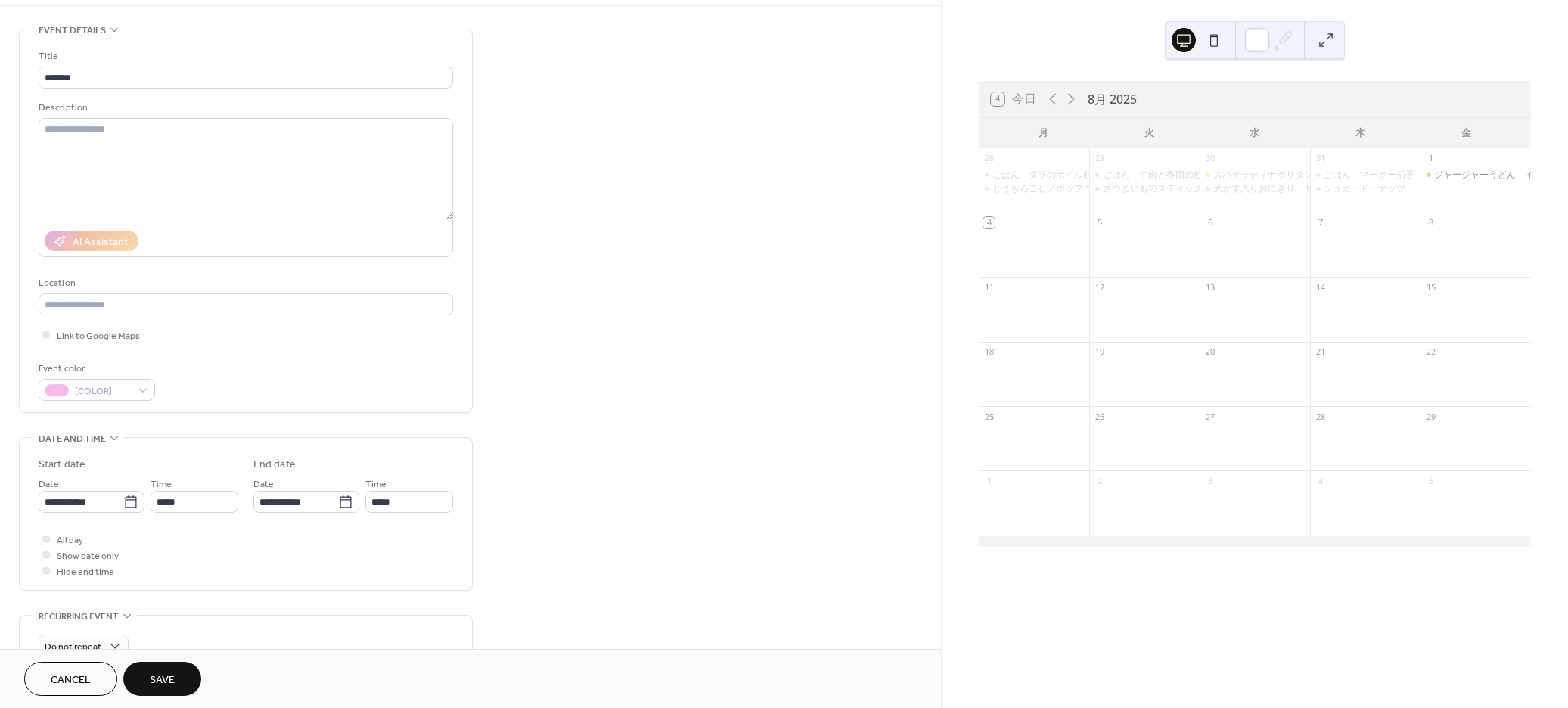 scroll, scrollTop: 227, scrollLeft: 0, axis: vertical 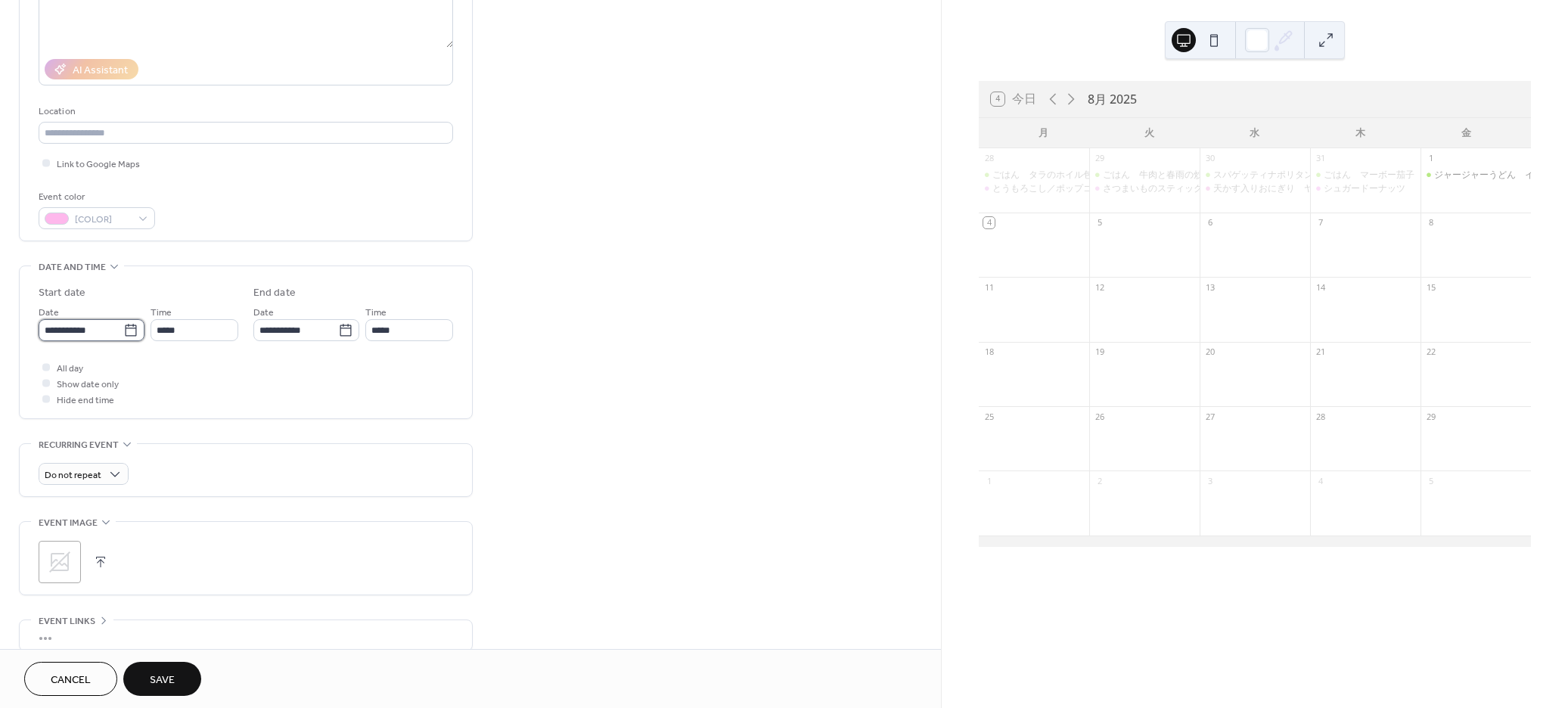 click on "**********" at bounding box center (81, 330) 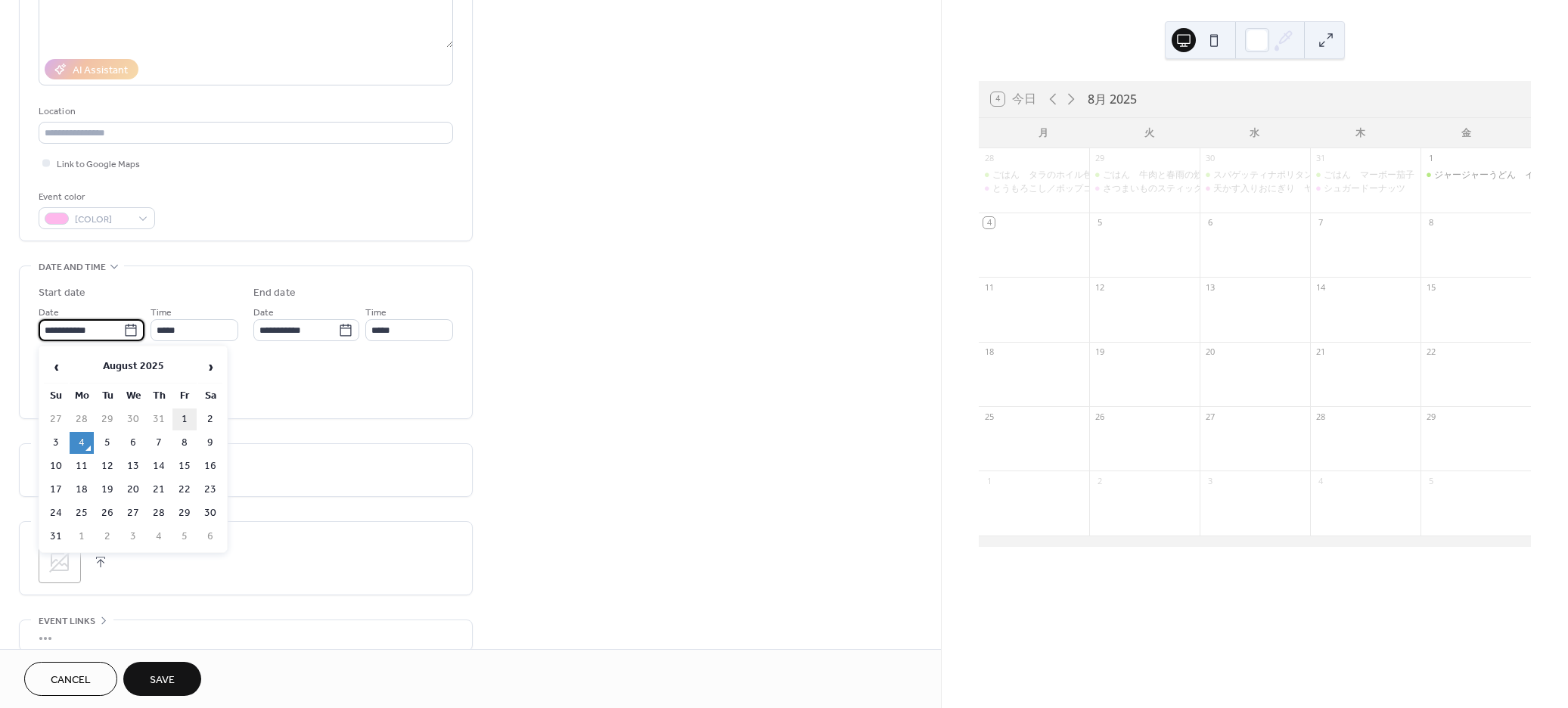 click on "1" at bounding box center [185, 419] 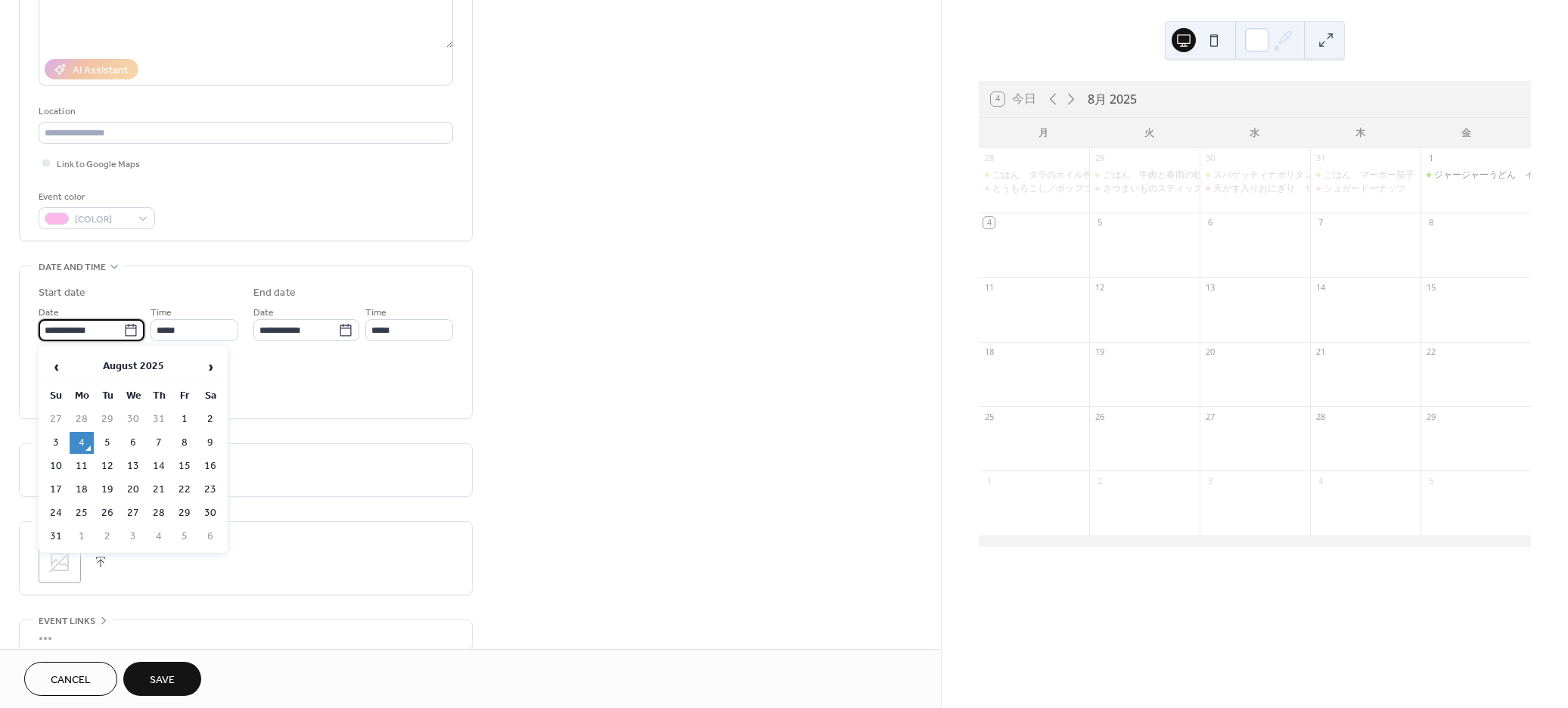 type on "**********" 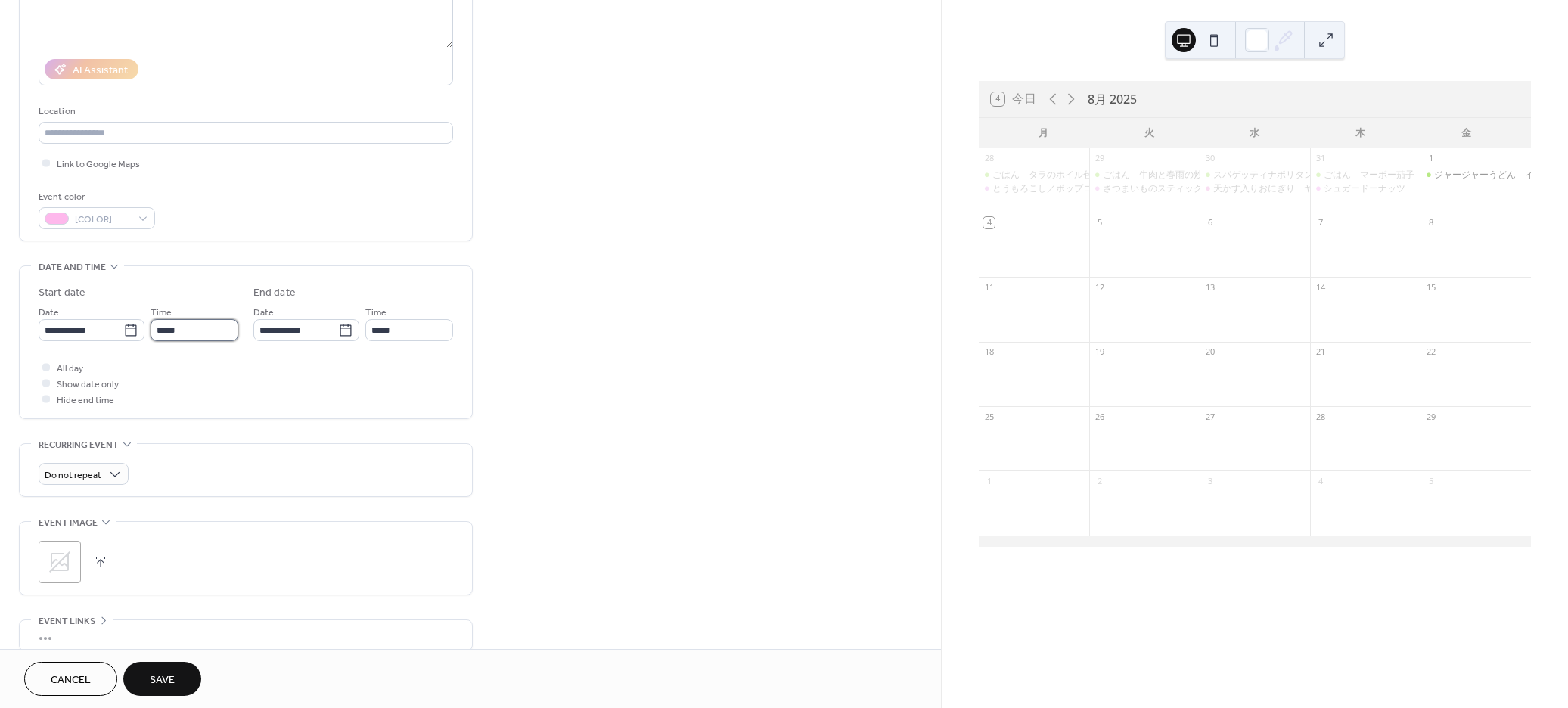 click on "*****" at bounding box center [194, 330] 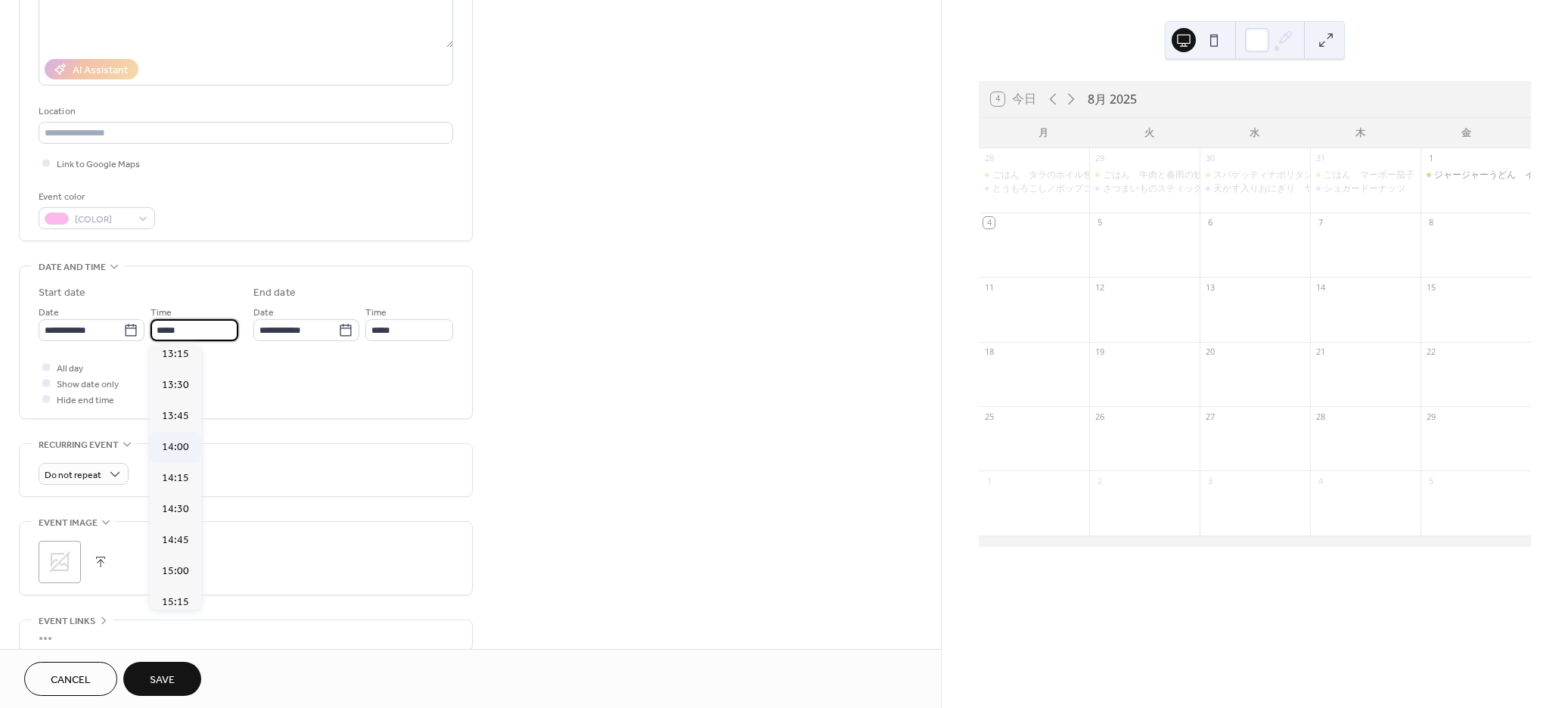 scroll, scrollTop: 1700, scrollLeft: 0, axis: vertical 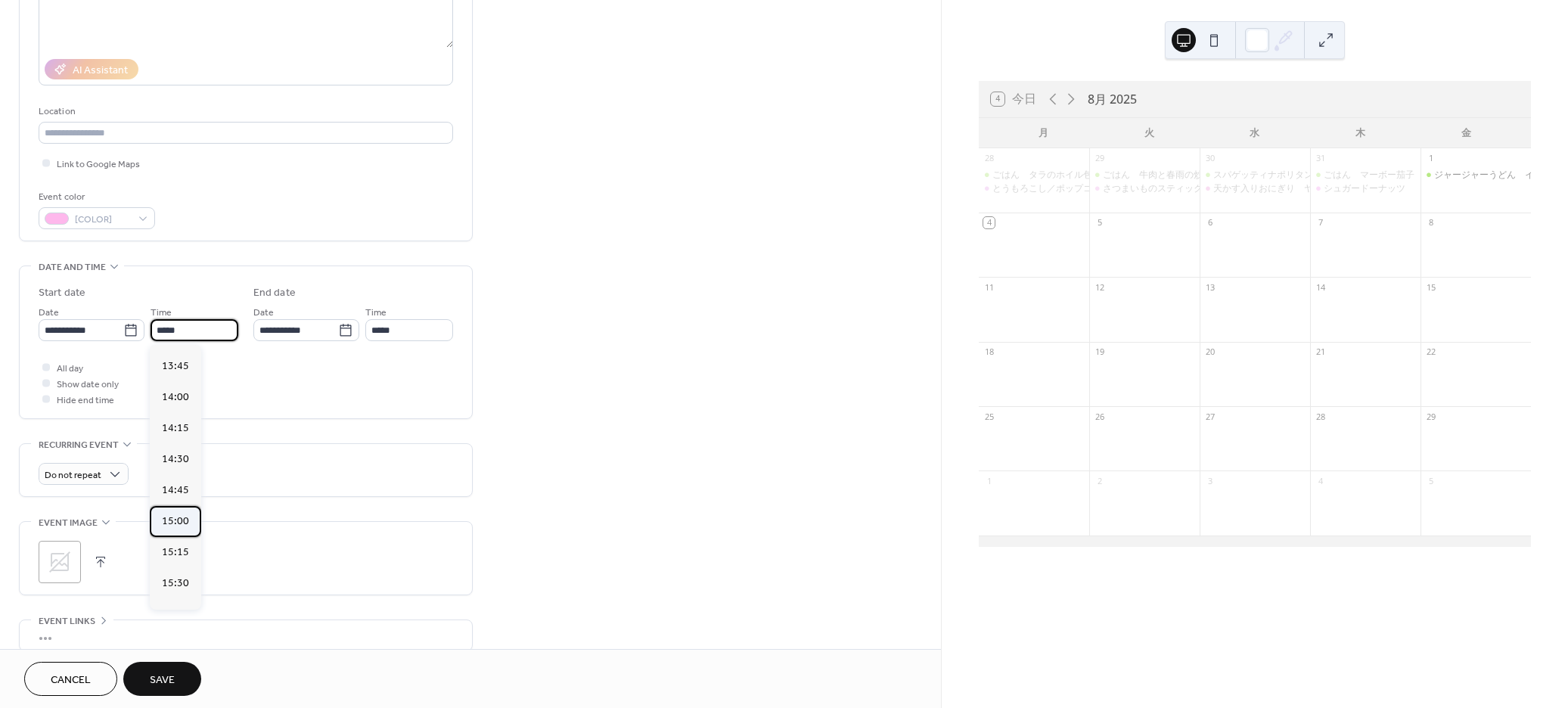click on "15:00" at bounding box center [175, 520] 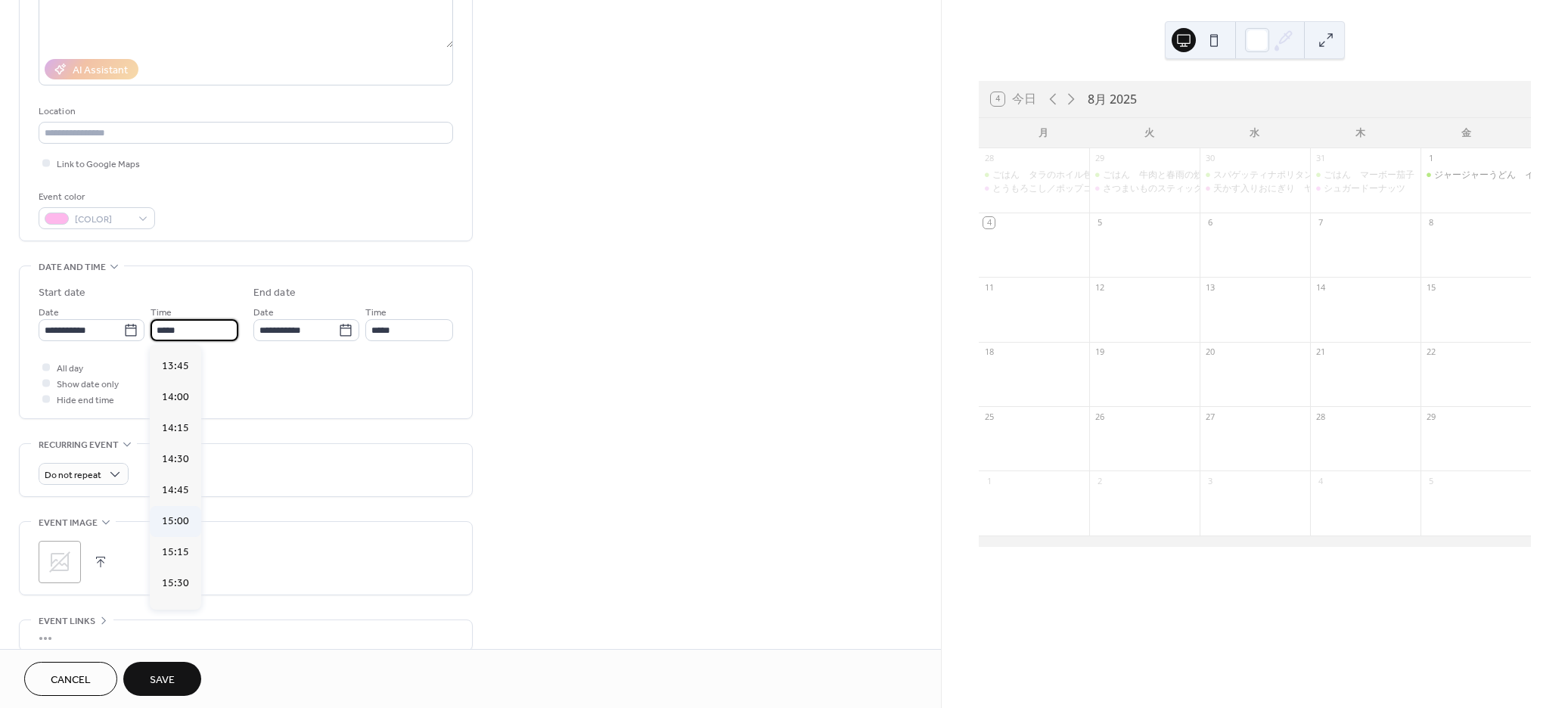 type on "*****" 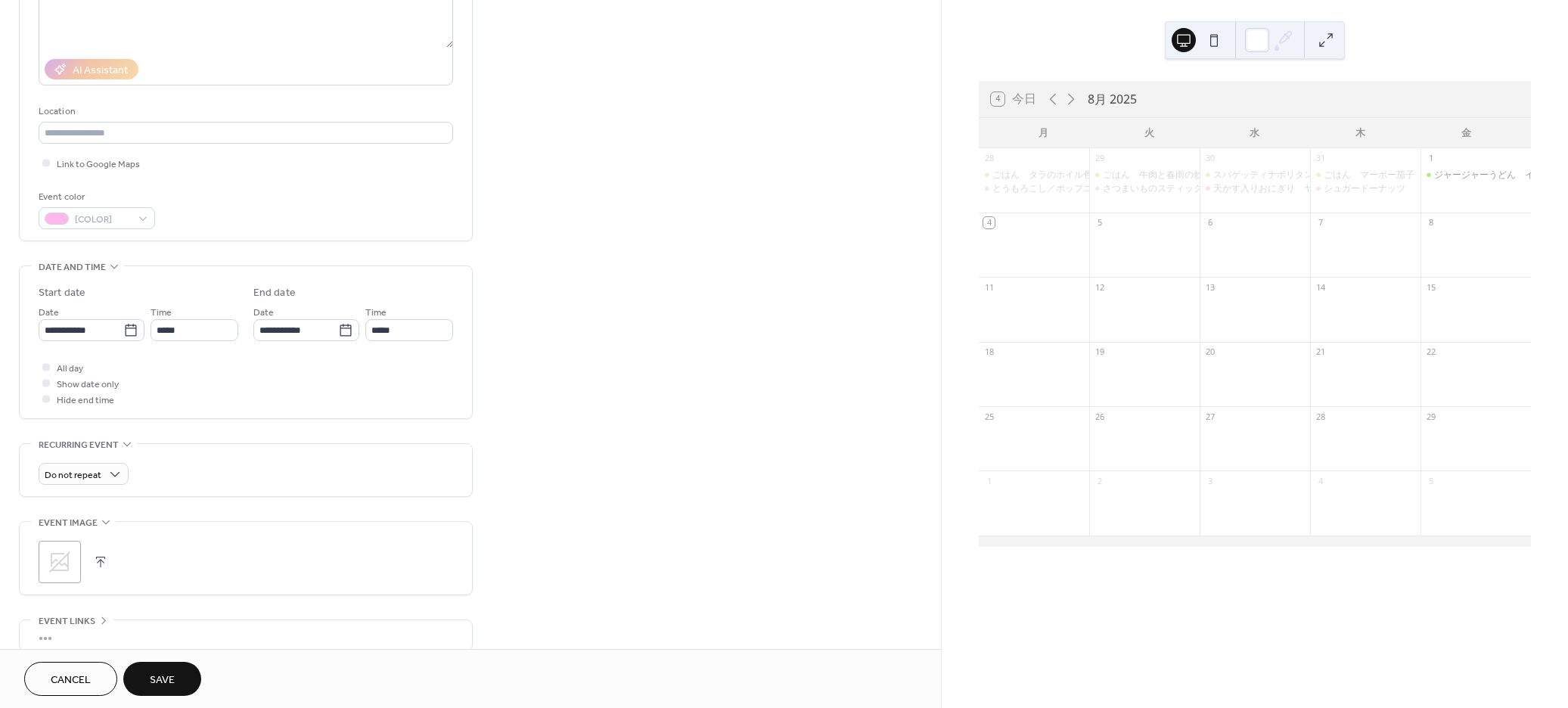 click at bounding box center [101, 562] 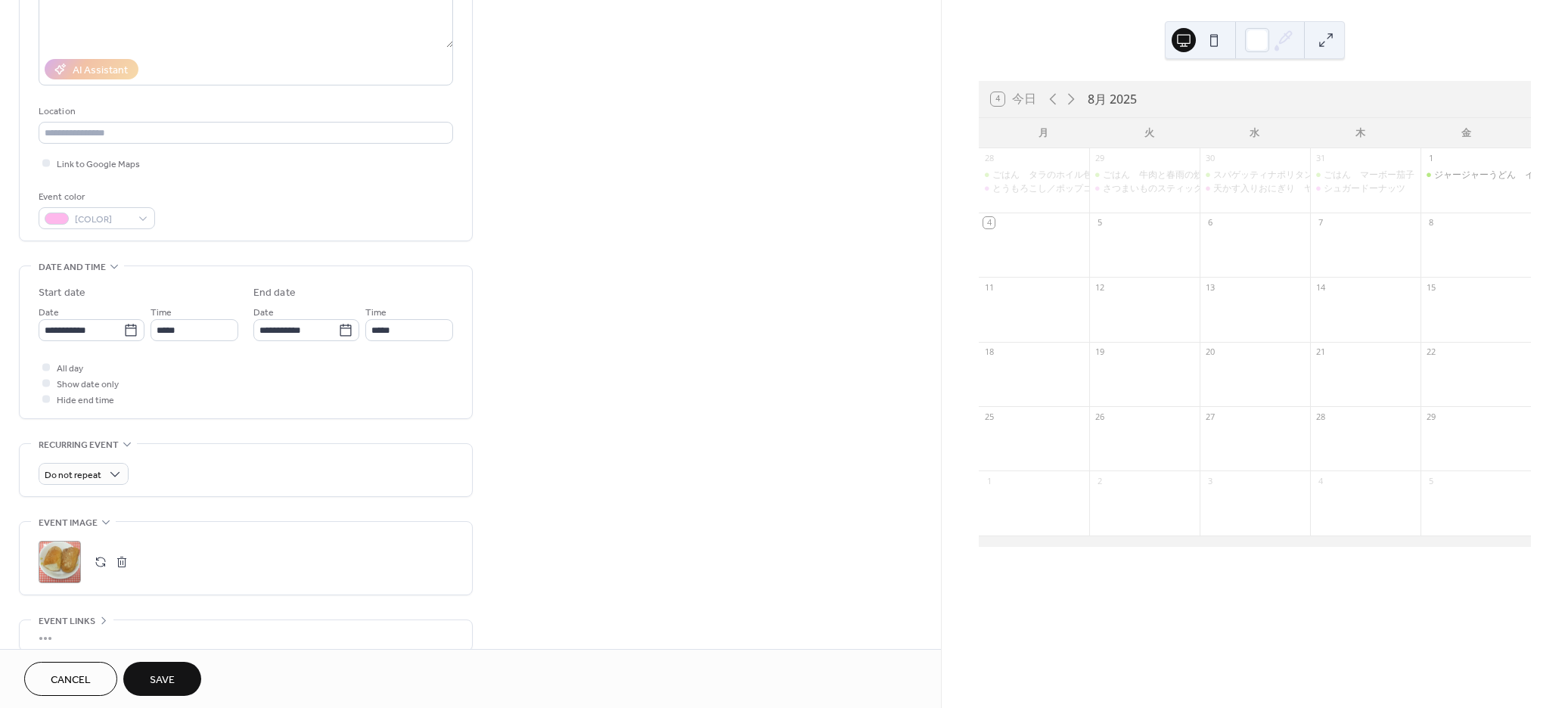 click on "Save" at bounding box center [162, 680] 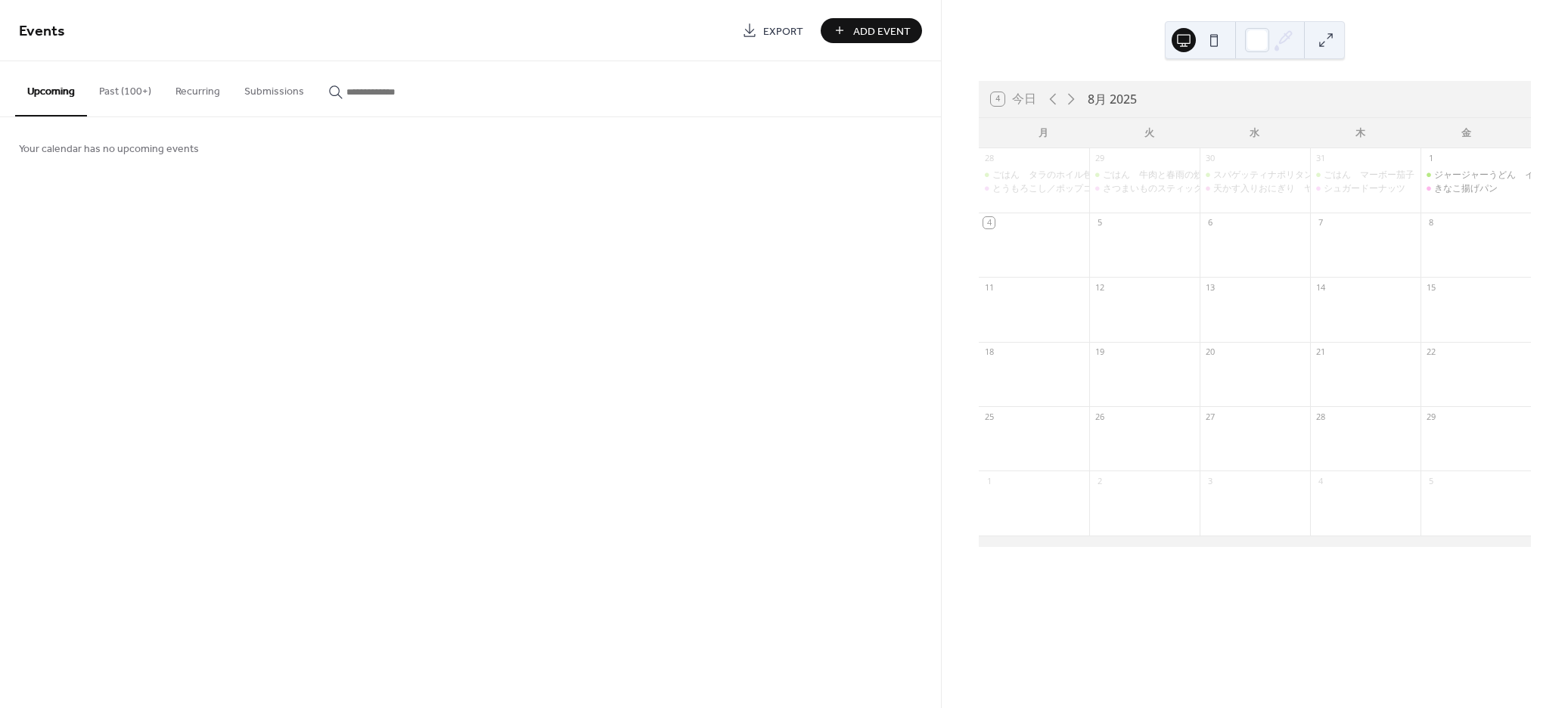 click on "Add Event" at bounding box center (882, 31) 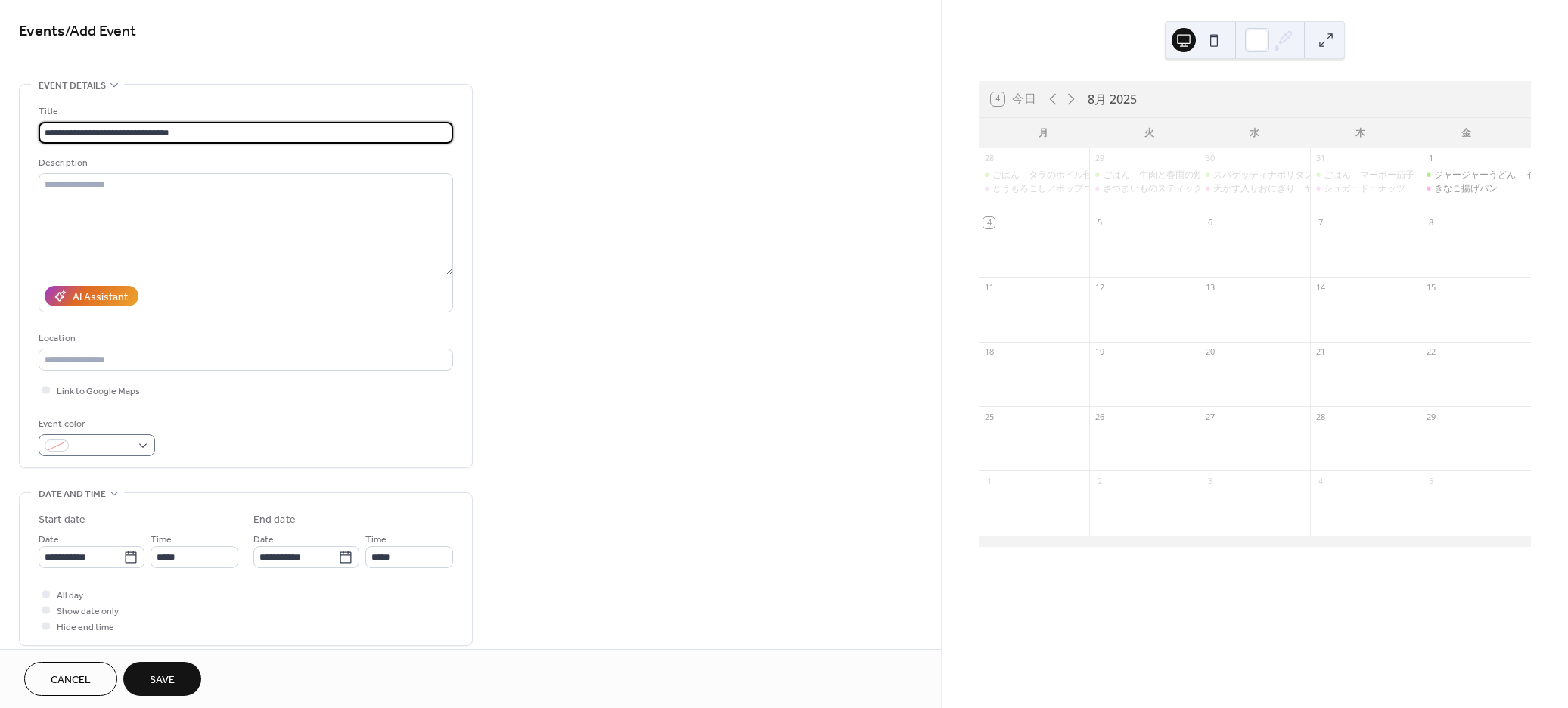 type on "**********" 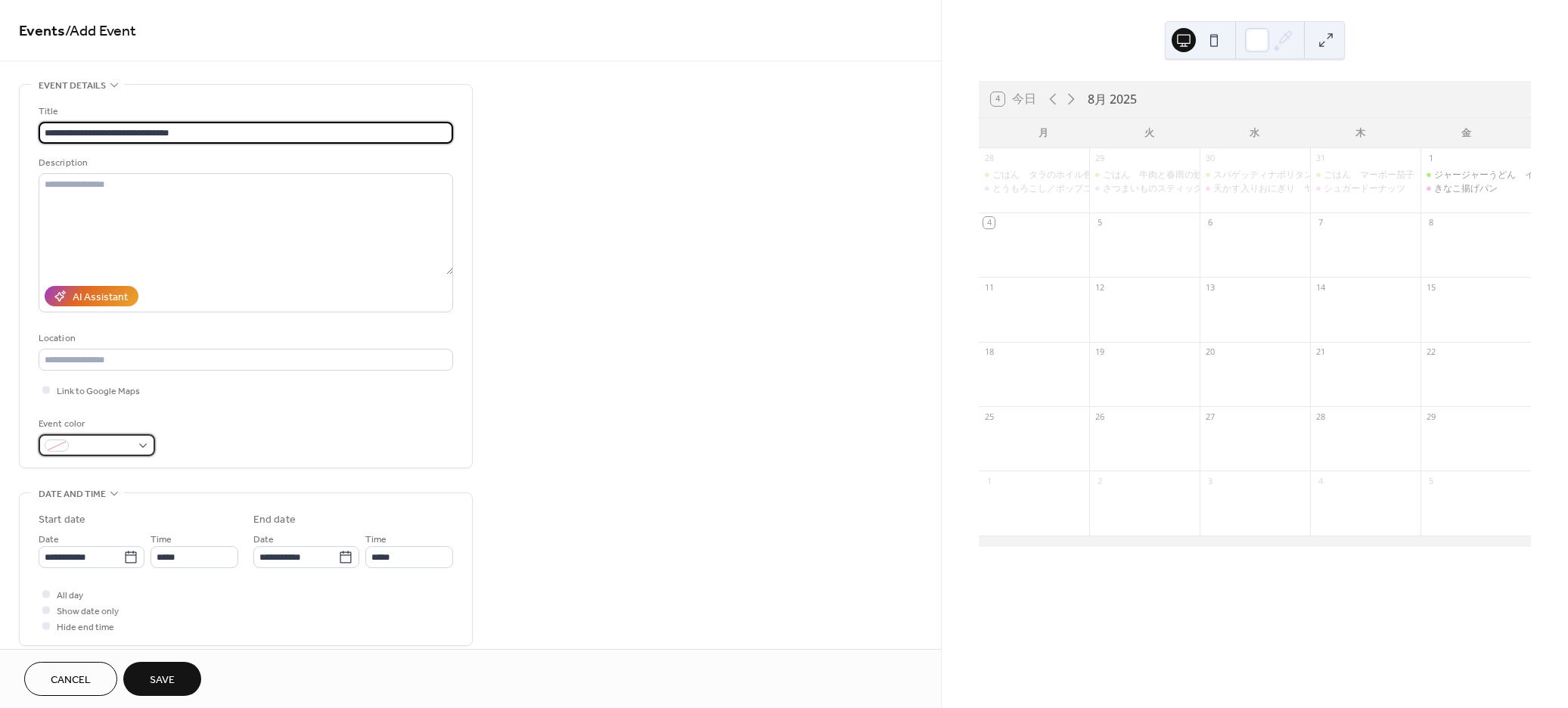 click at bounding box center (97, 445) 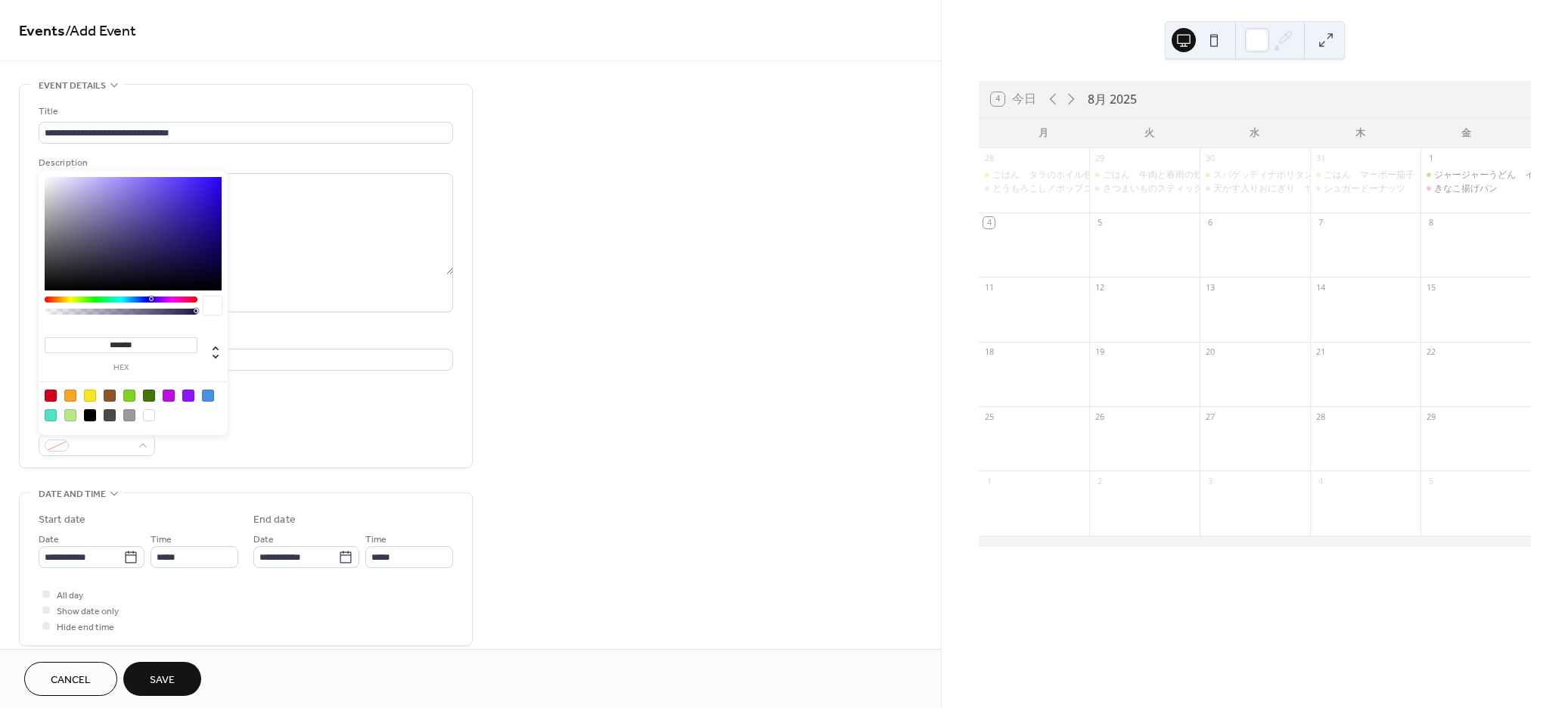 click at bounding box center [70, 415] 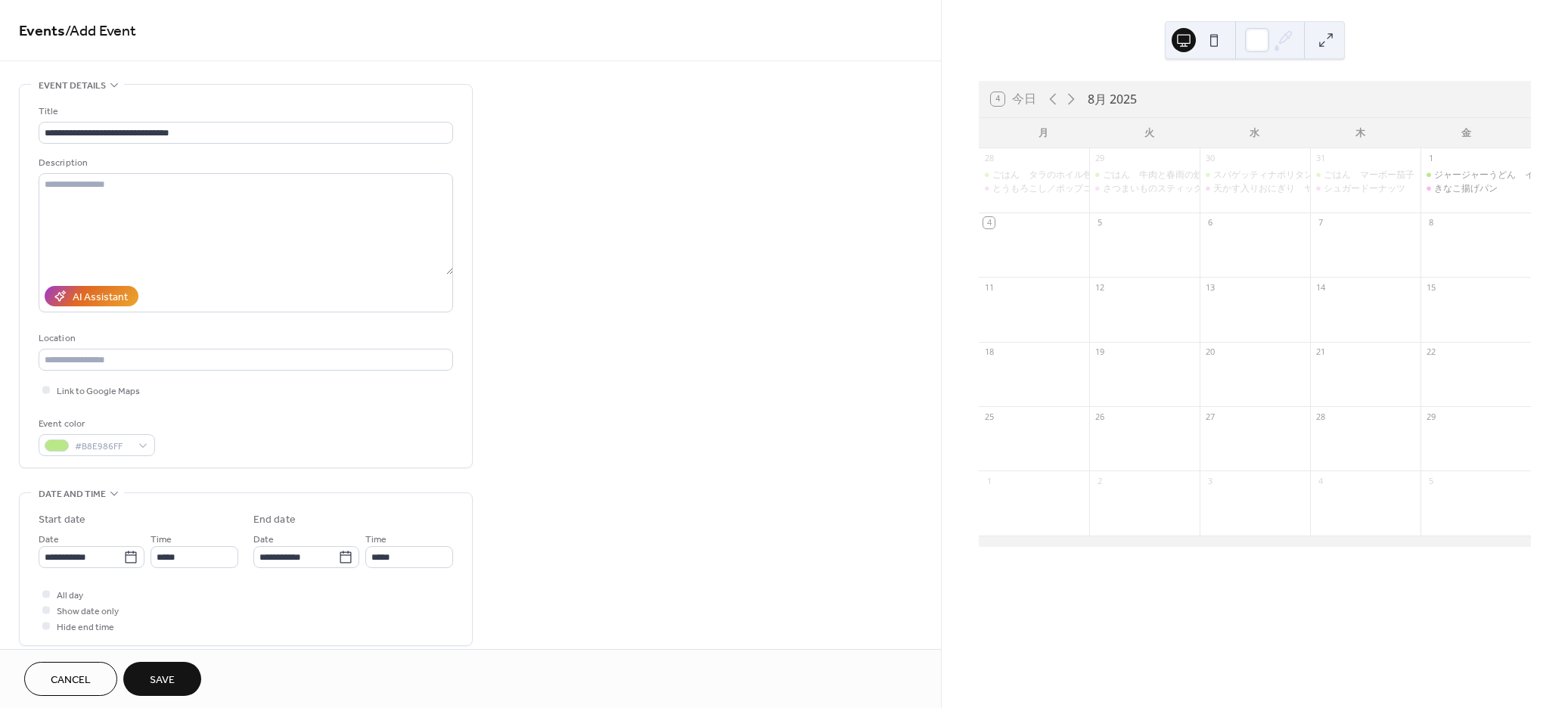 click on "Event color #B8E986FF" at bounding box center [246, 436] 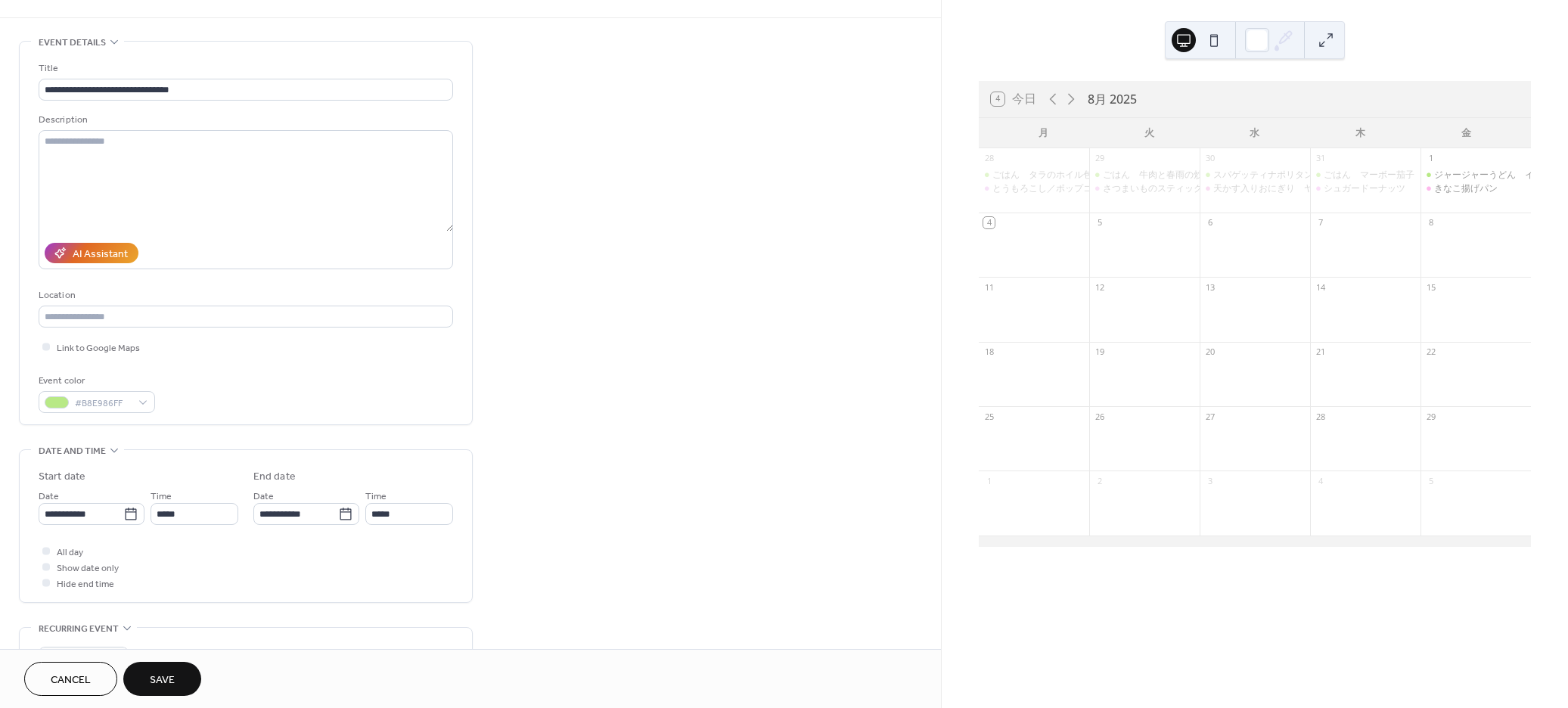 scroll, scrollTop: 227, scrollLeft: 0, axis: vertical 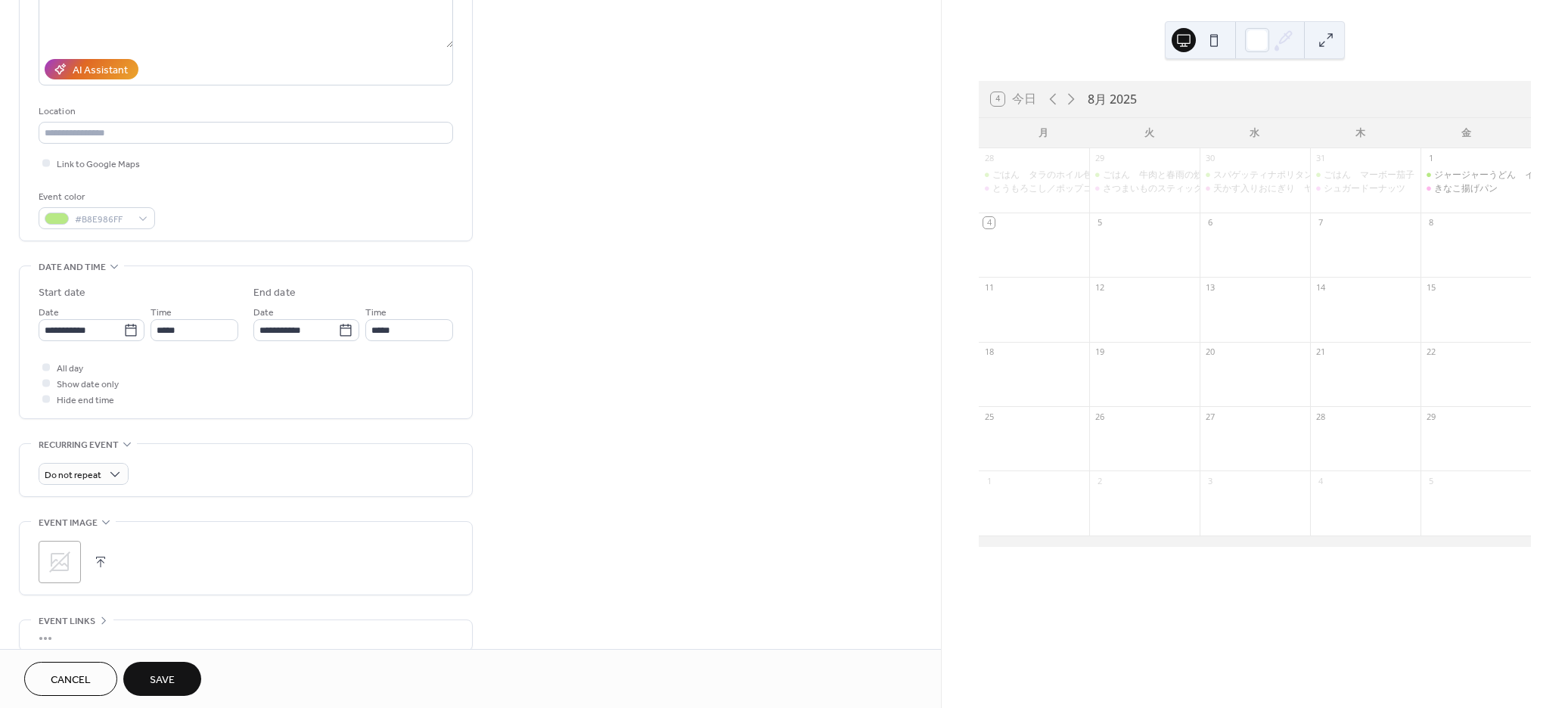click at bounding box center (101, 562) 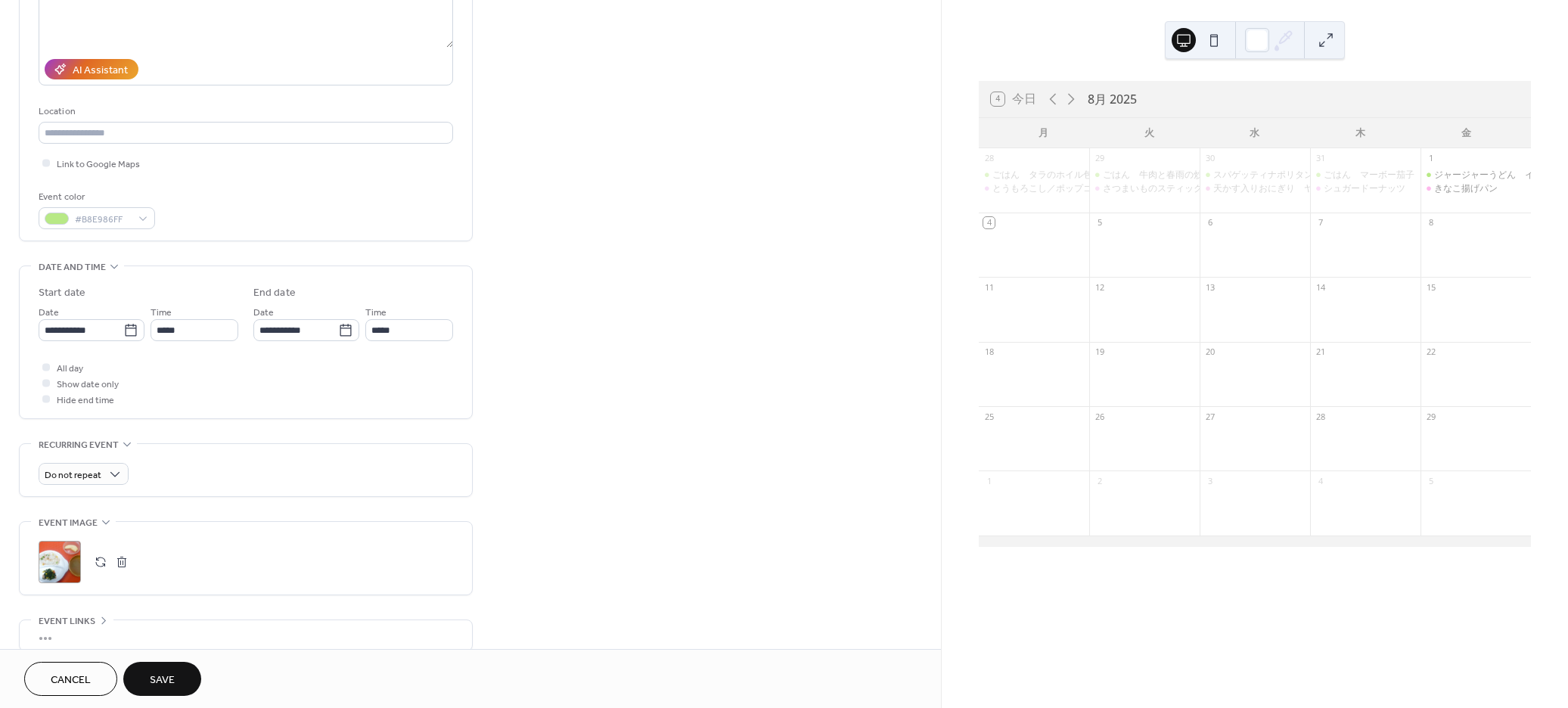 click on "Save" at bounding box center [162, 678] 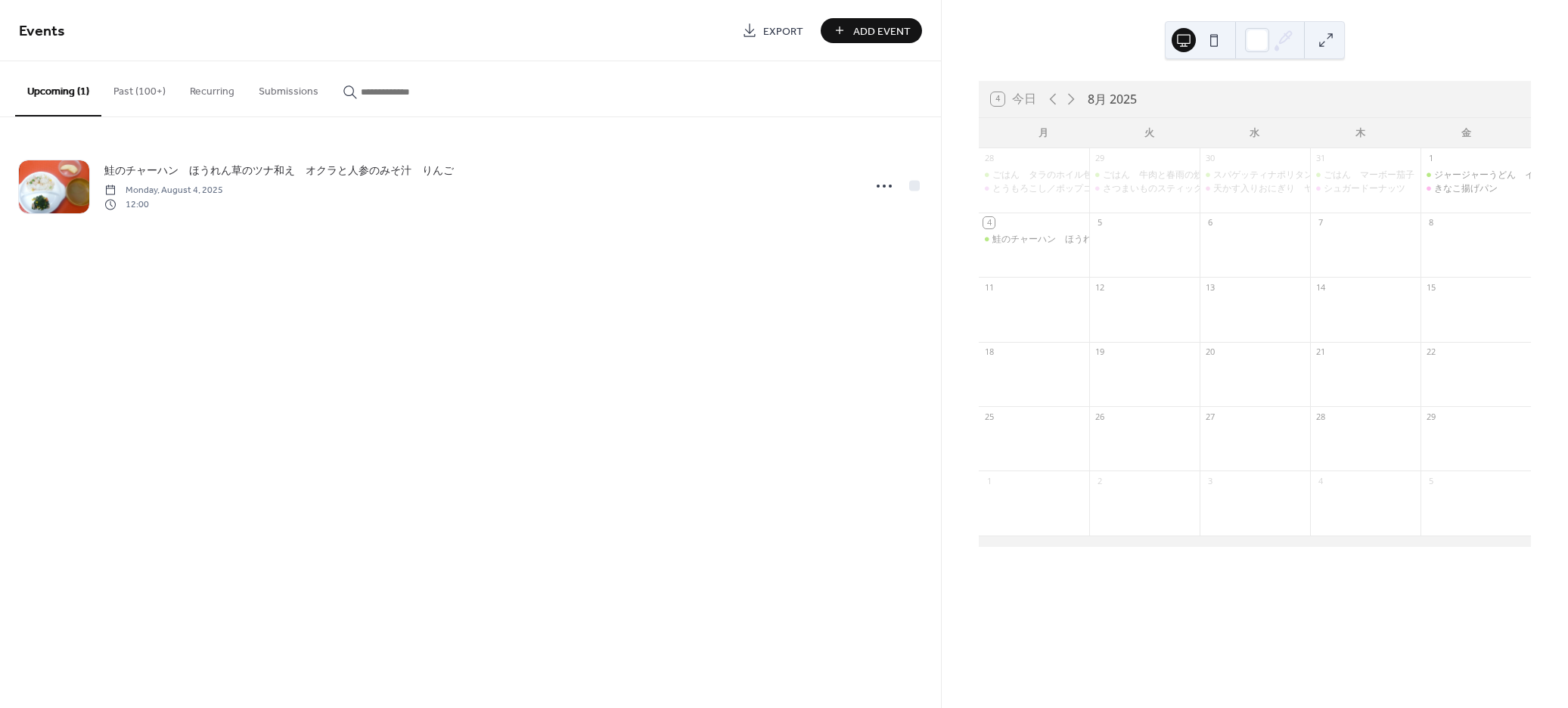 click on "Add Event" at bounding box center (882, 31) 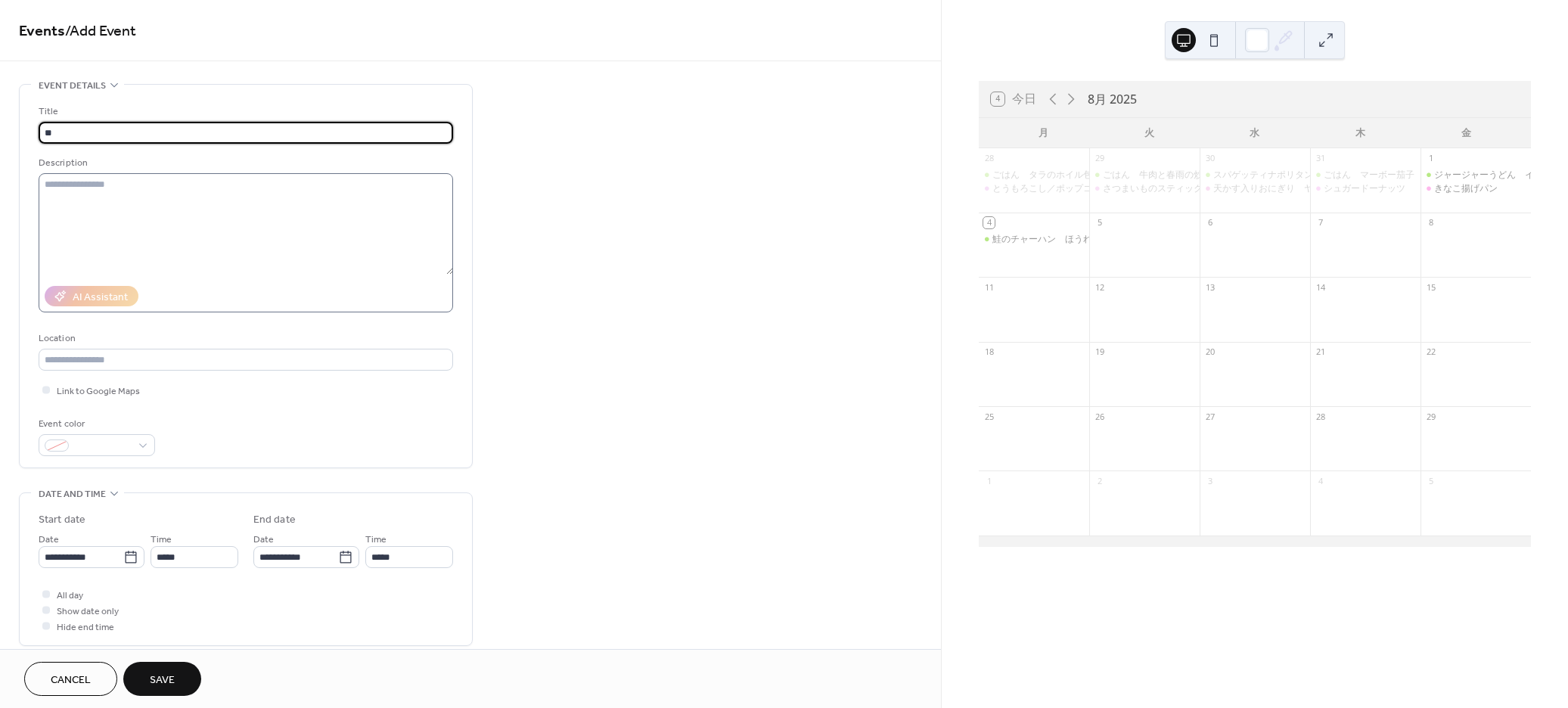 type on "*" 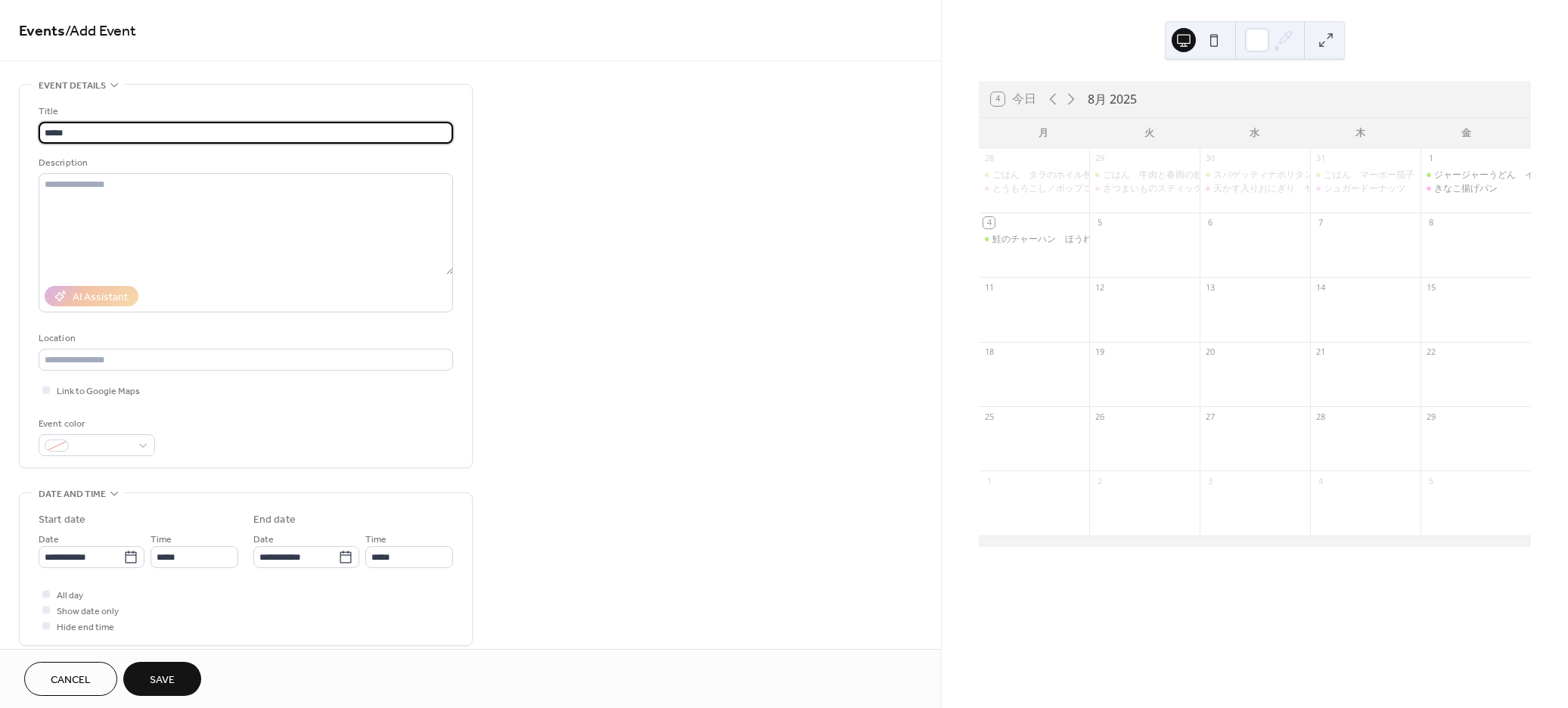type on "*****" 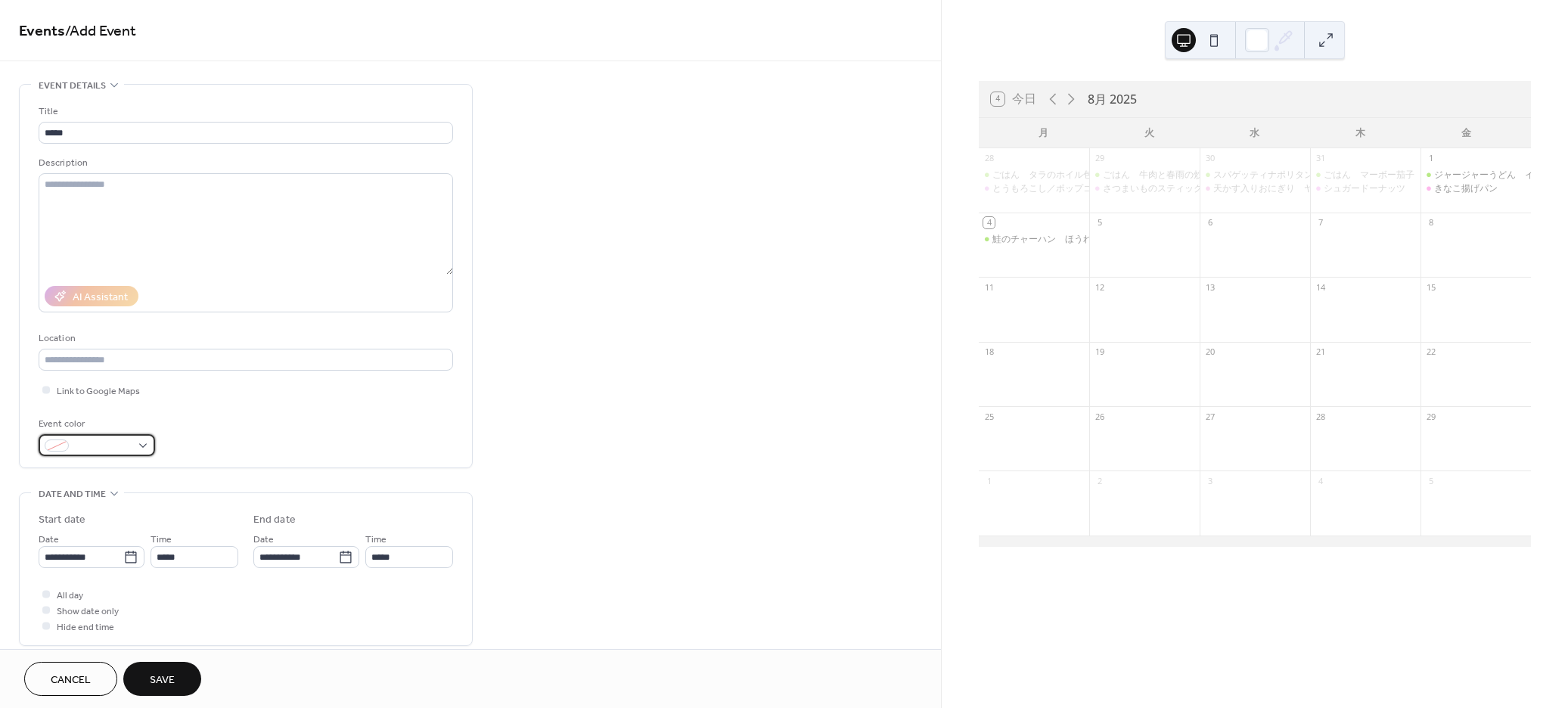 click at bounding box center (103, 446) 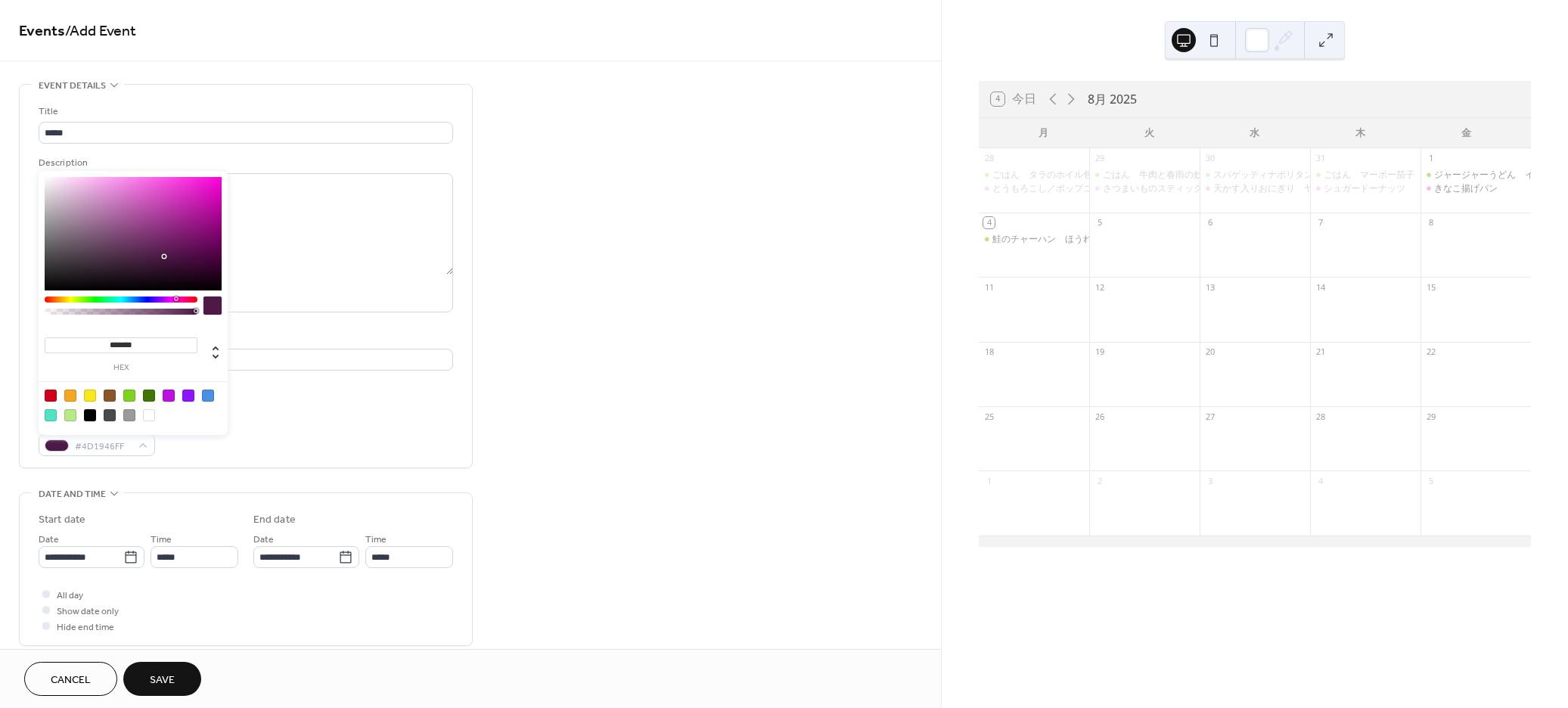click at bounding box center (121, 300) 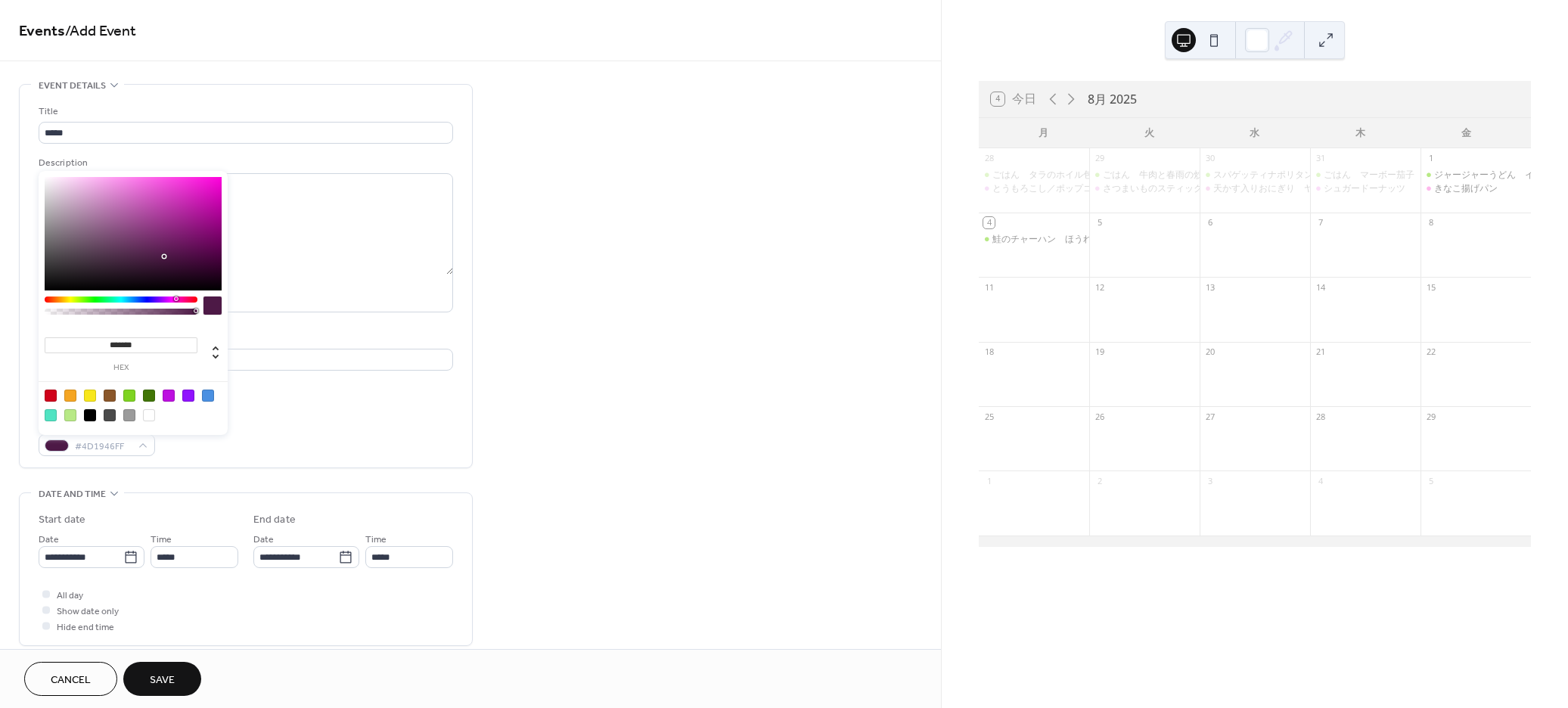 click at bounding box center [178, 299] 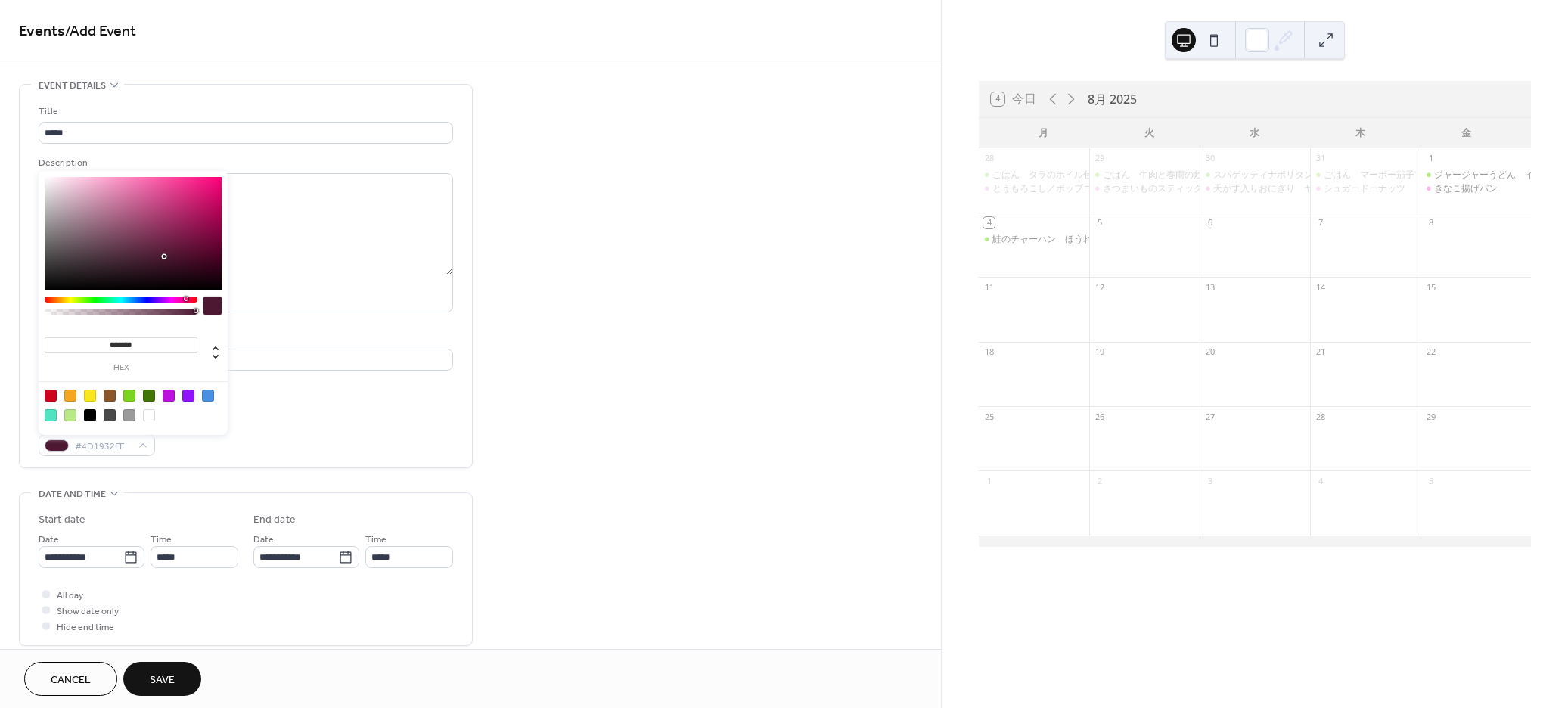 click at bounding box center [121, 300] 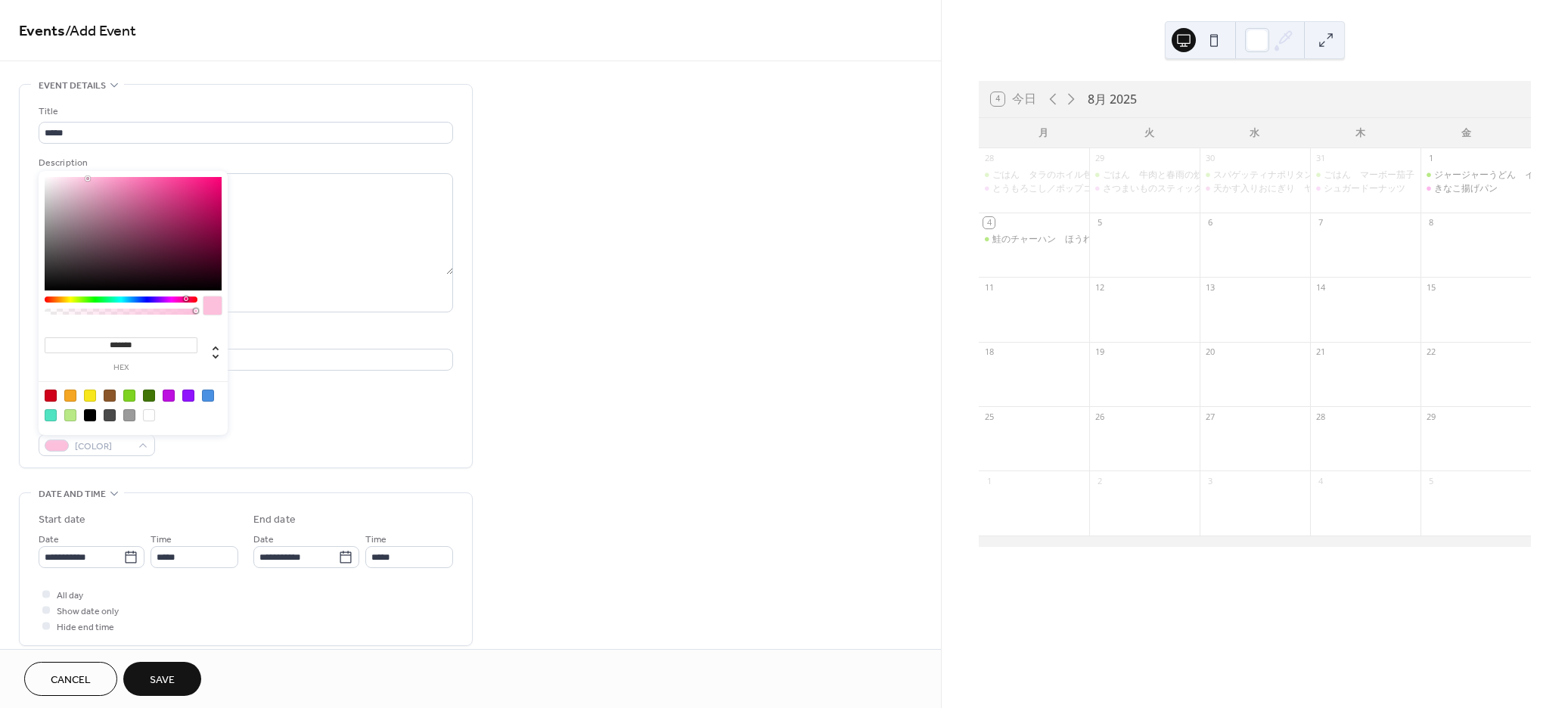 drag, startPoint x: 253, startPoint y: 425, endPoint x: 282, endPoint y: 464, distance: 48.60041 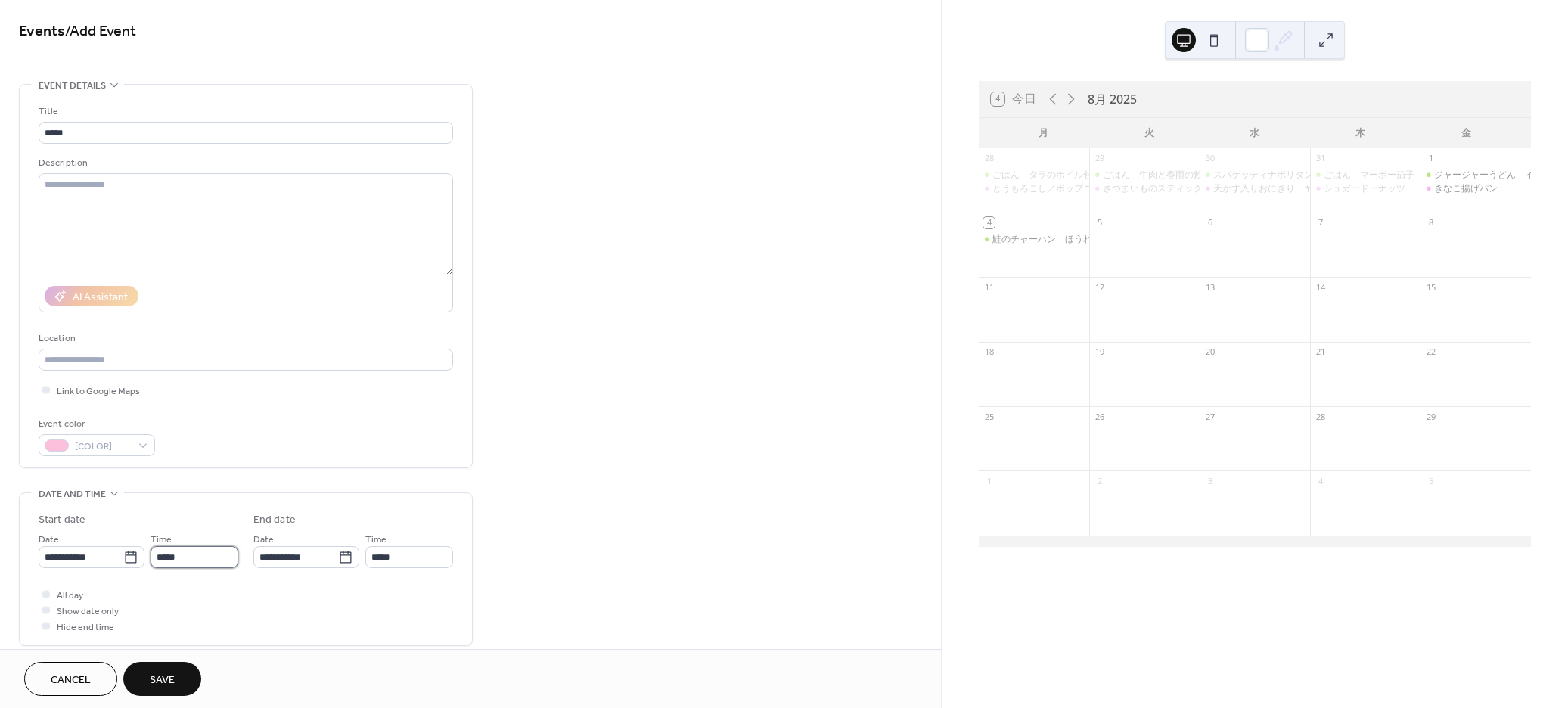 click on "*****" at bounding box center [194, 557] 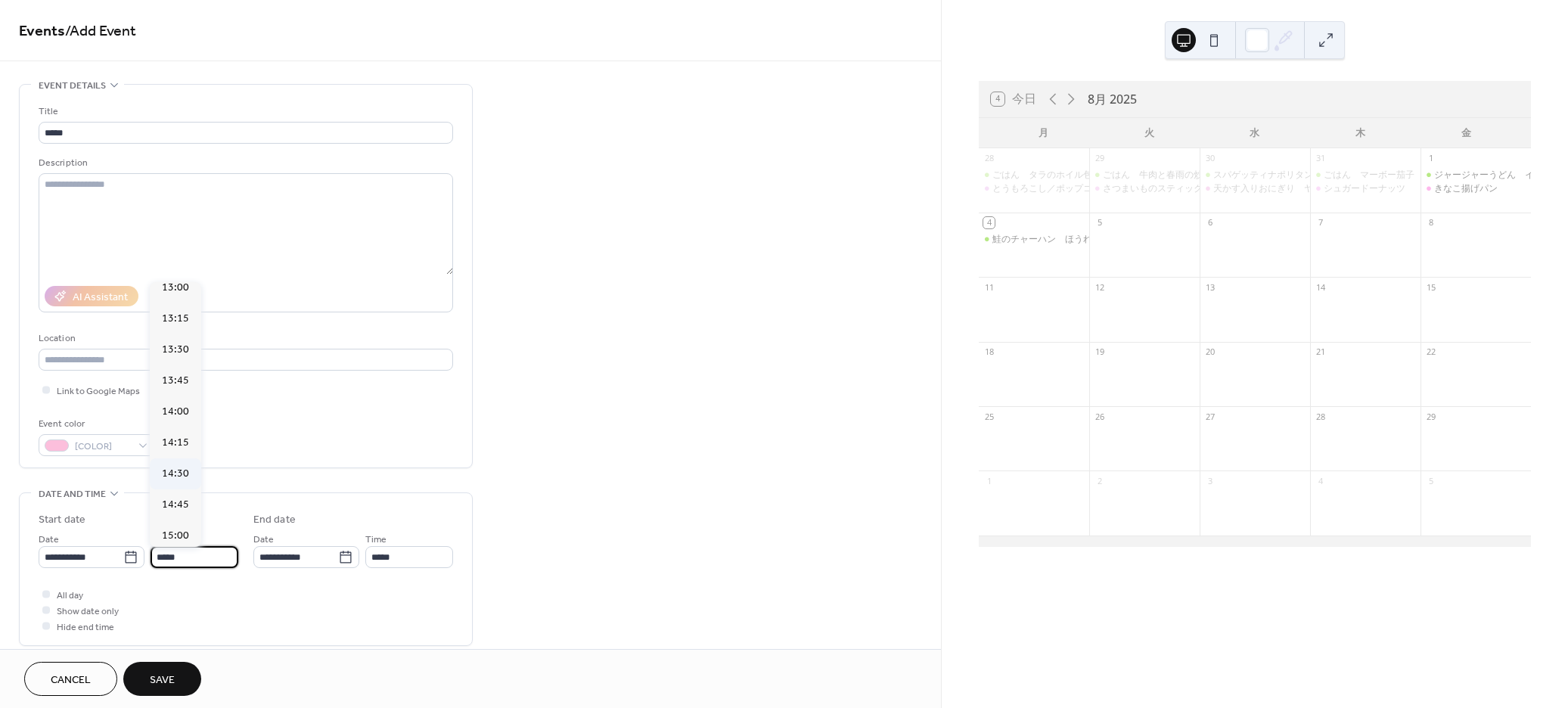 scroll, scrollTop: 1700, scrollLeft: 0, axis: vertical 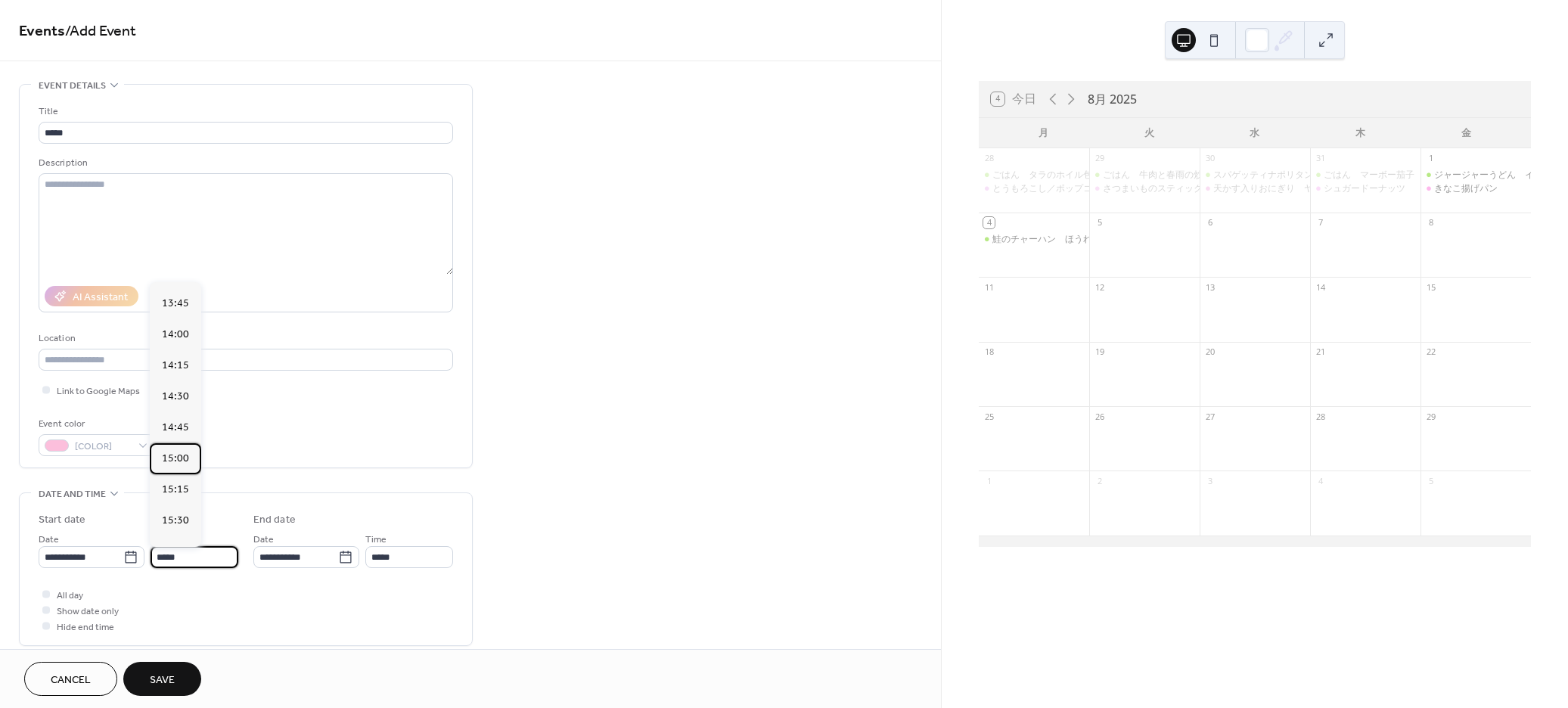 drag, startPoint x: 179, startPoint y: 438, endPoint x: 181, endPoint y: 446, distance: 8.246211 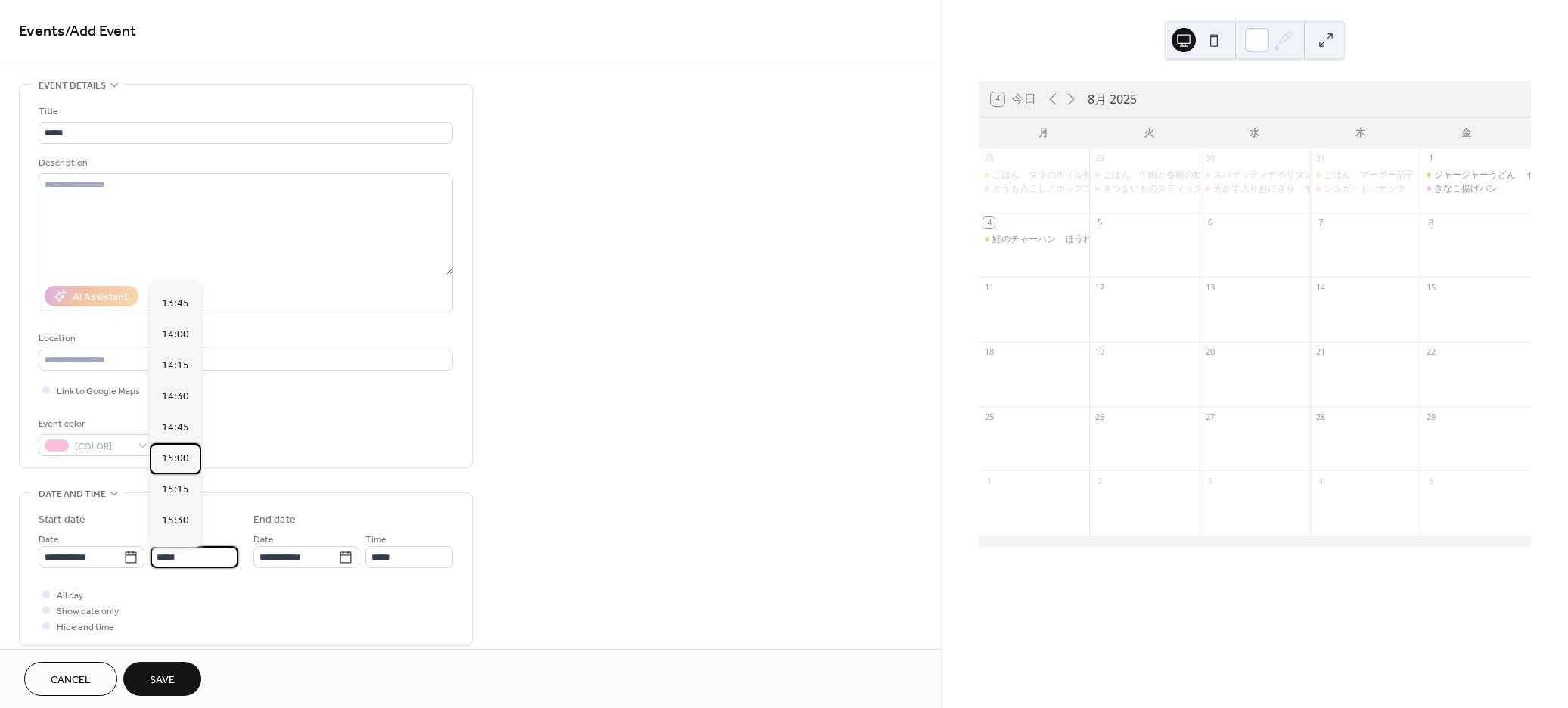 click on "15:00" at bounding box center (175, 458) 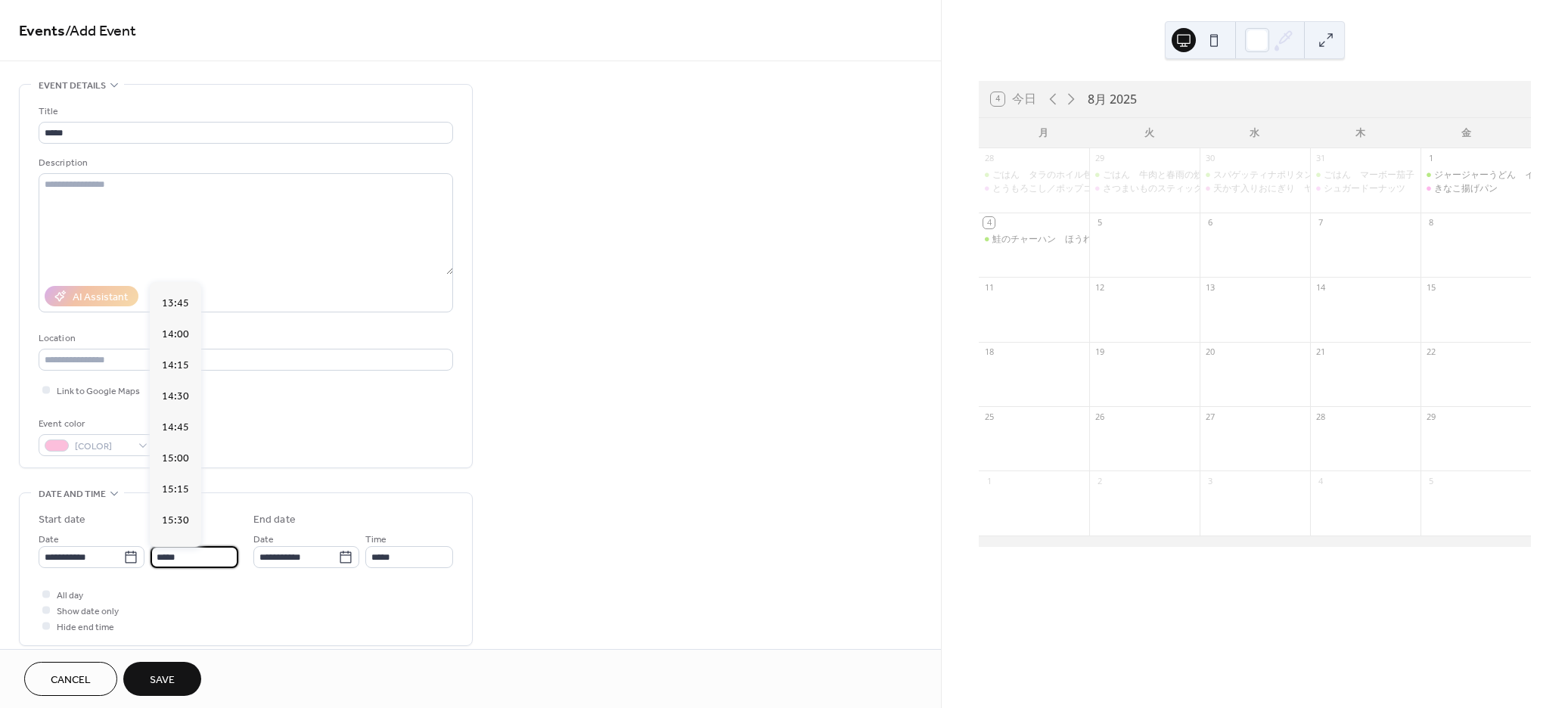 type on "*****" 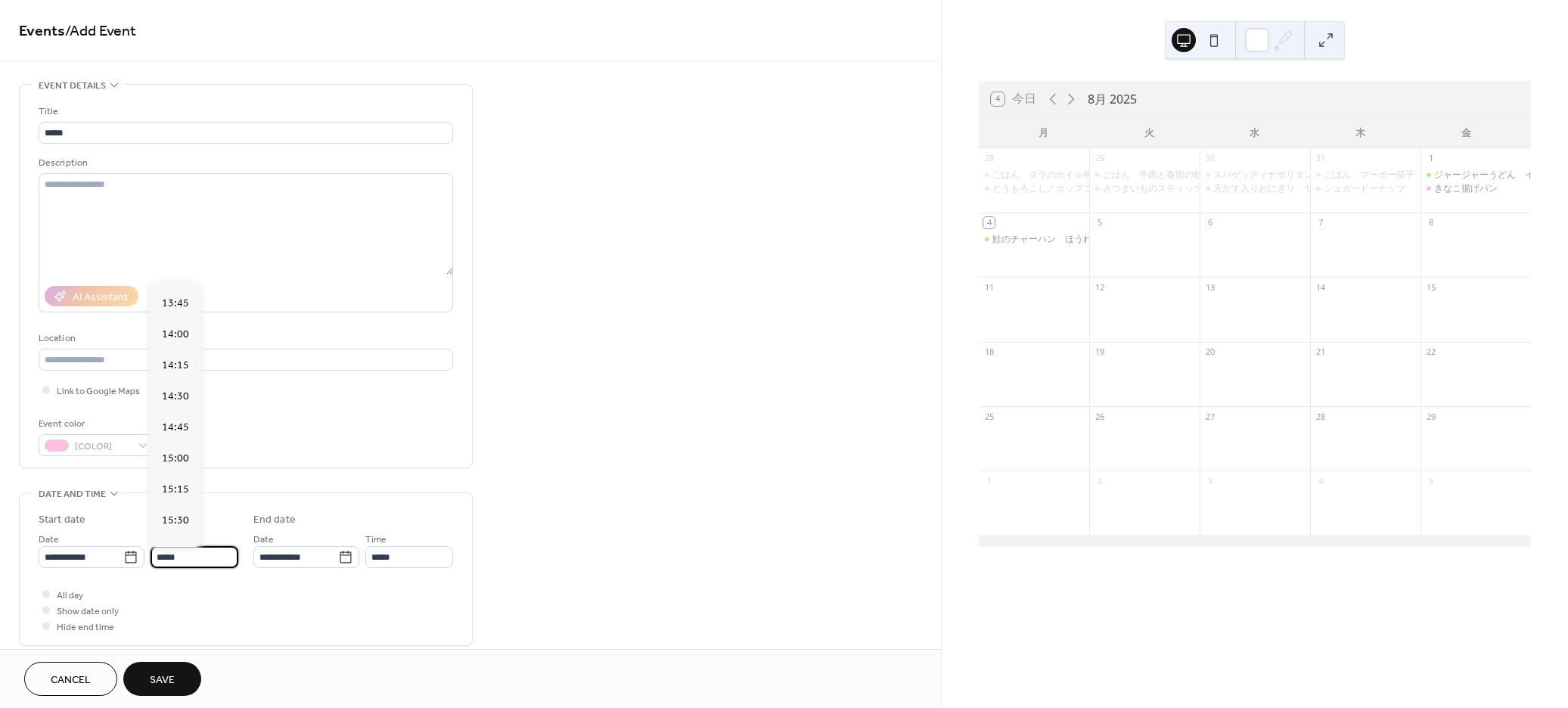 type on "*****" 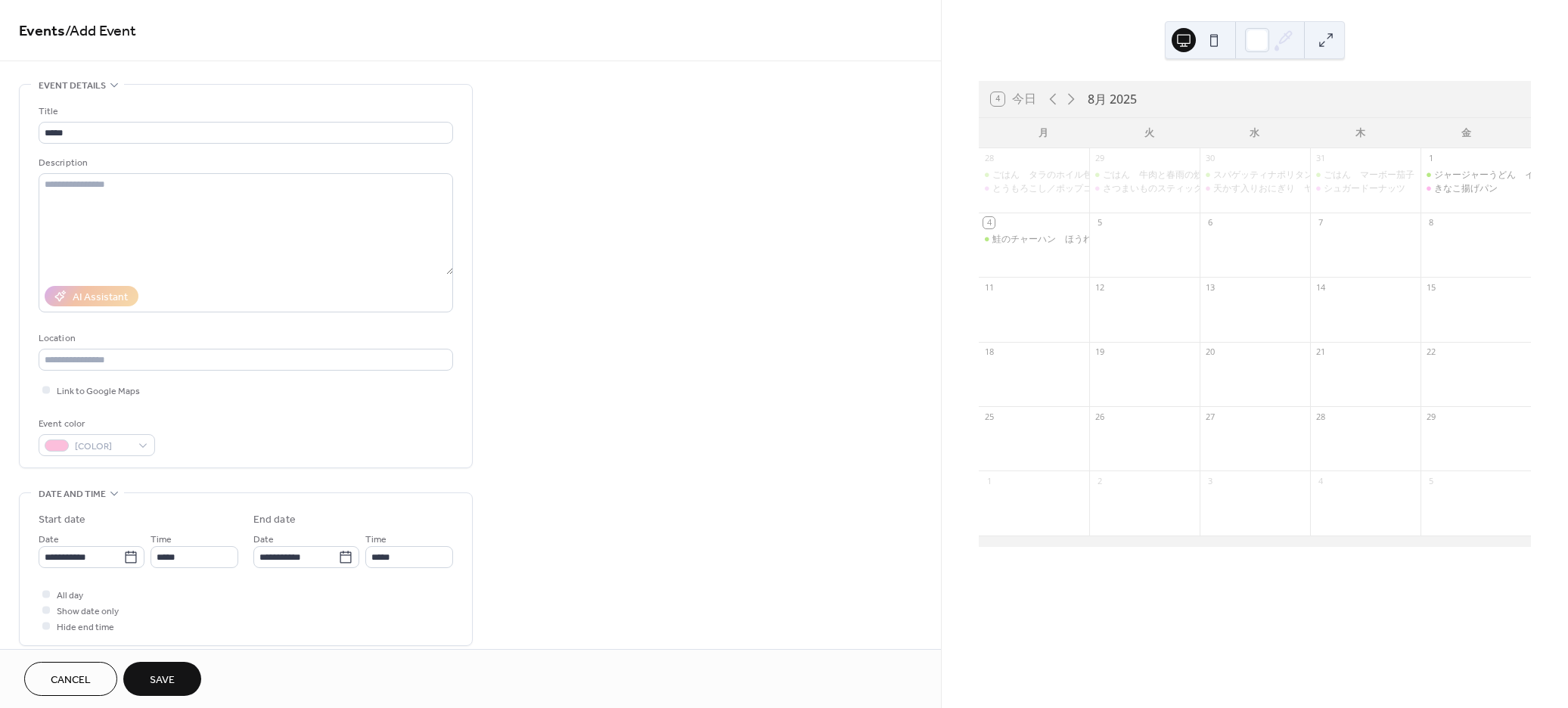 click on "All day Show date only Hide end time" at bounding box center [246, 610] 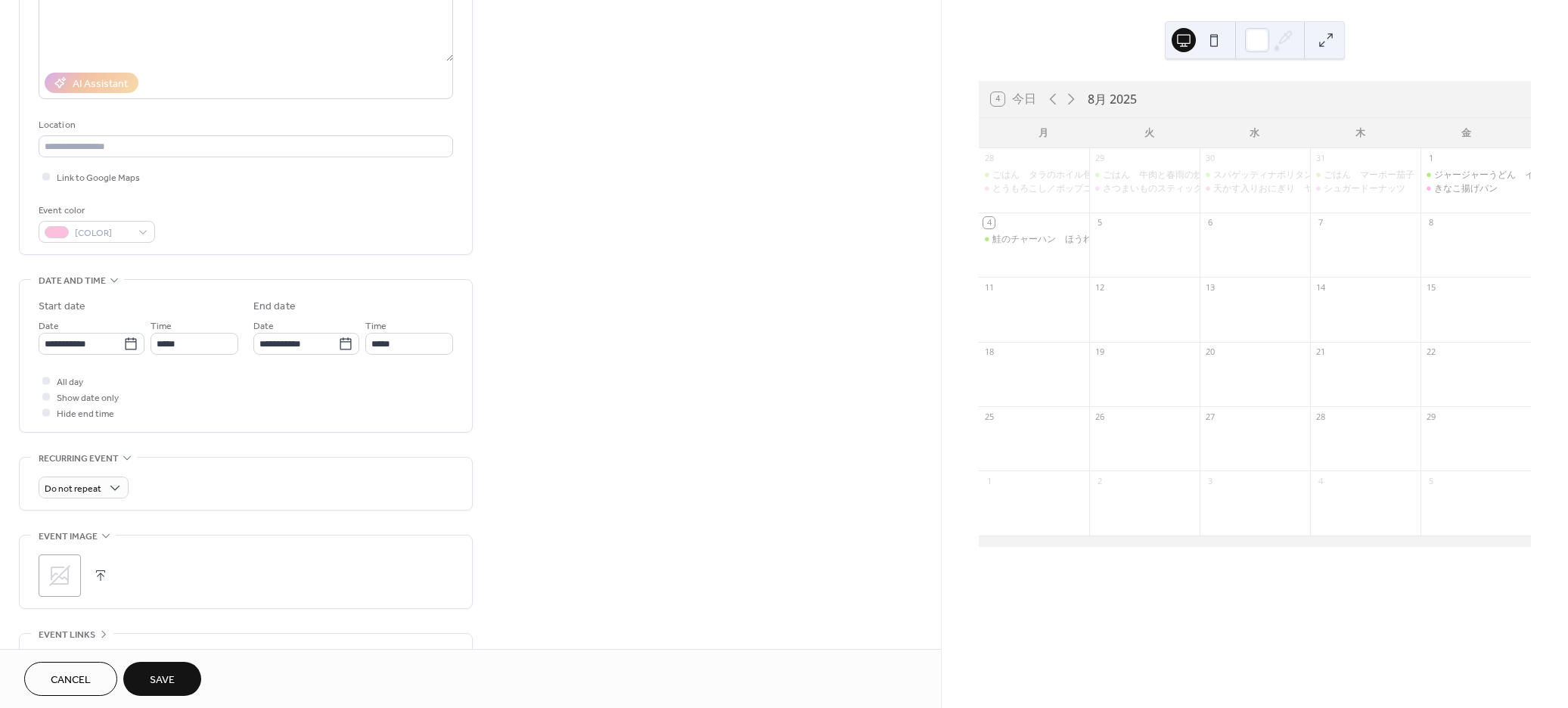 scroll, scrollTop: 227, scrollLeft: 0, axis: vertical 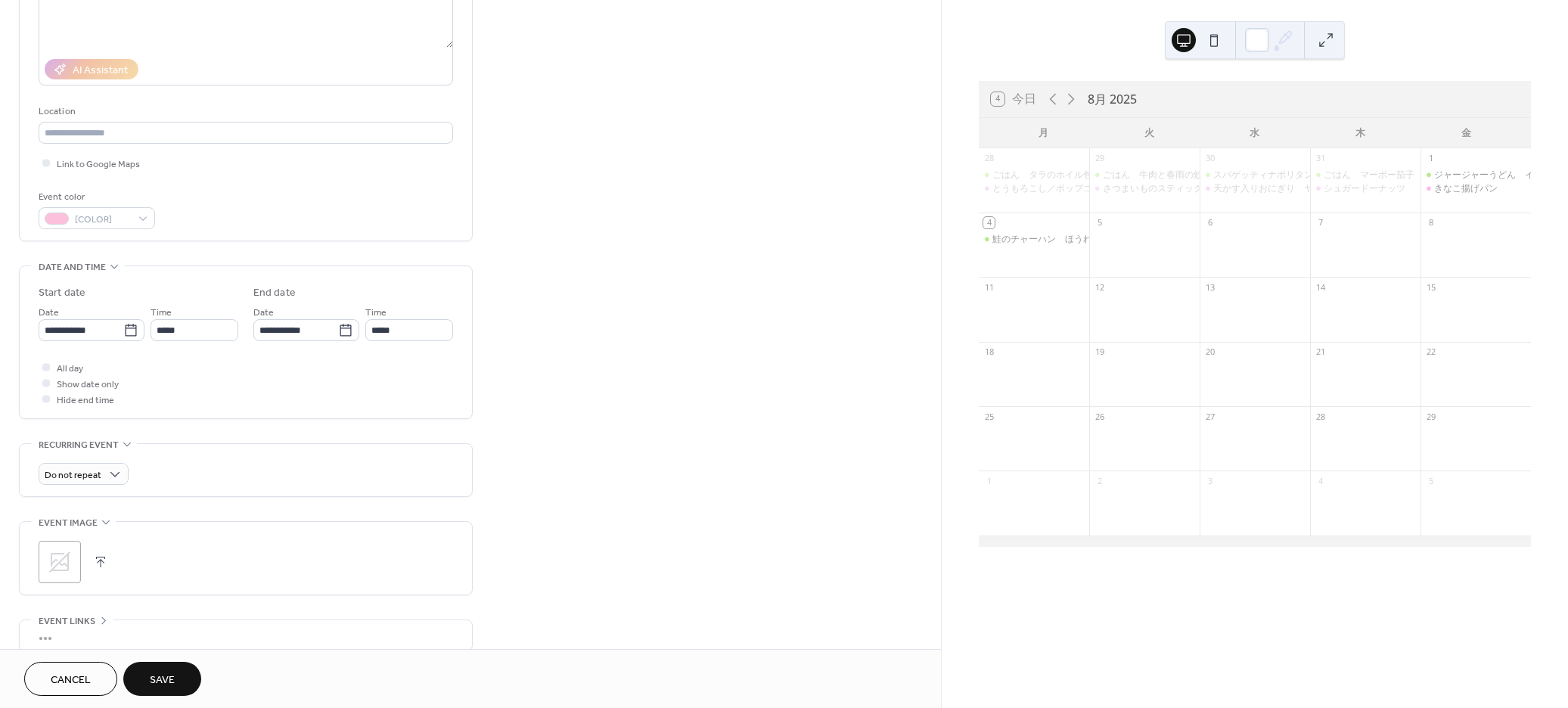 click at bounding box center (101, 562) 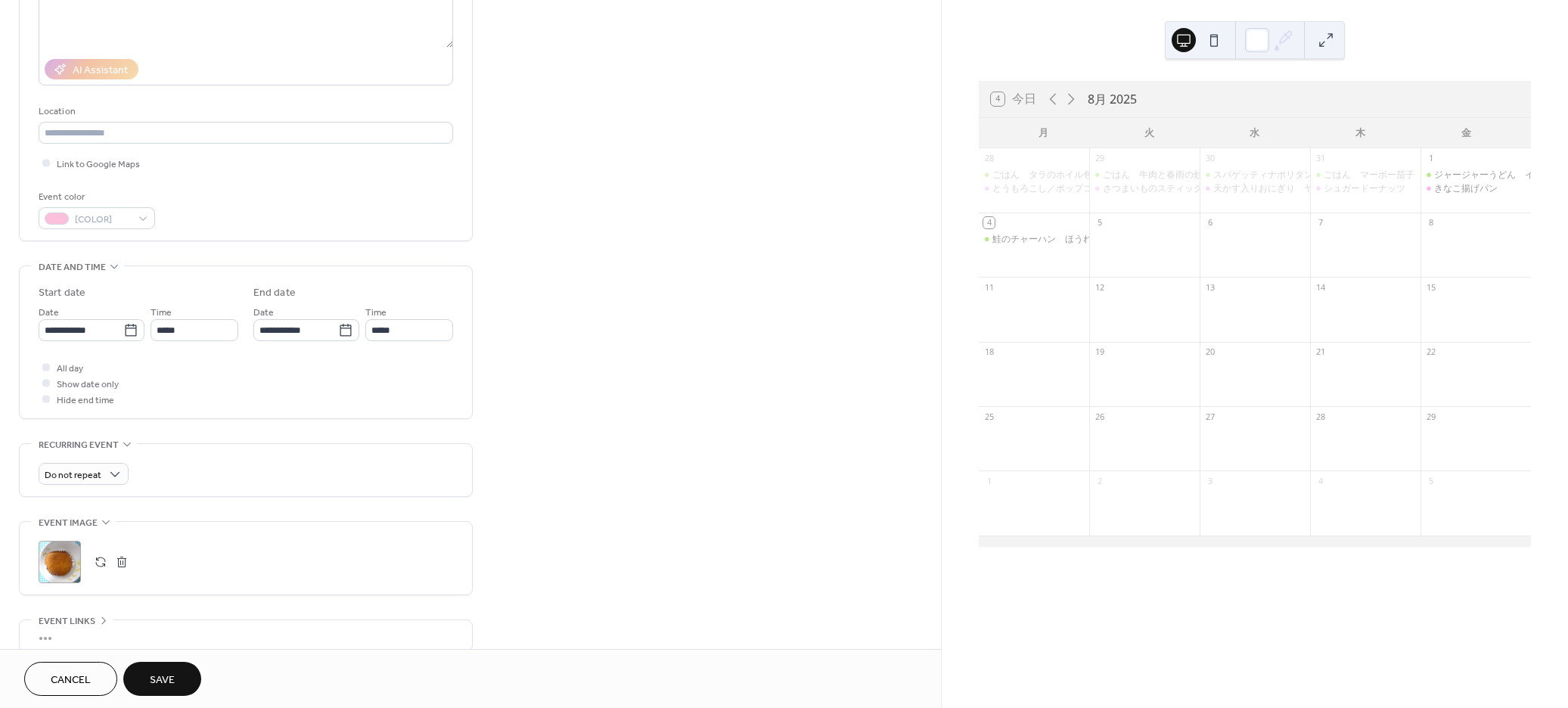 click on "Save" at bounding box center (162, 678) 